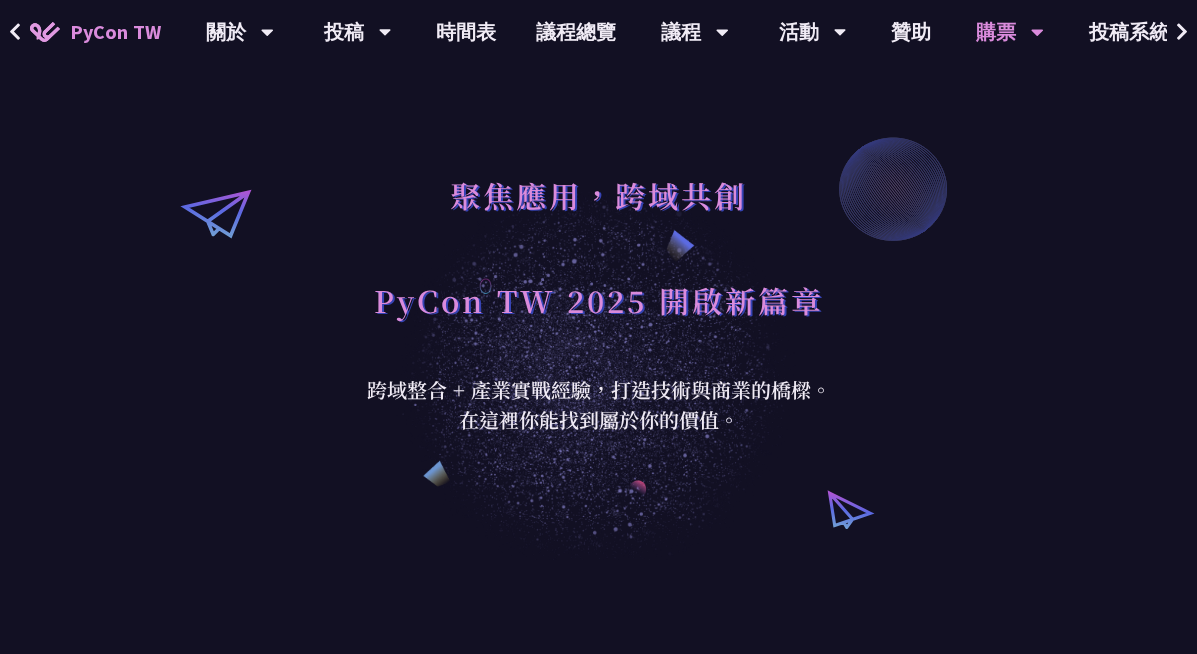 scroll, scrollTop: 0, scrollLeft: 0, axis: both 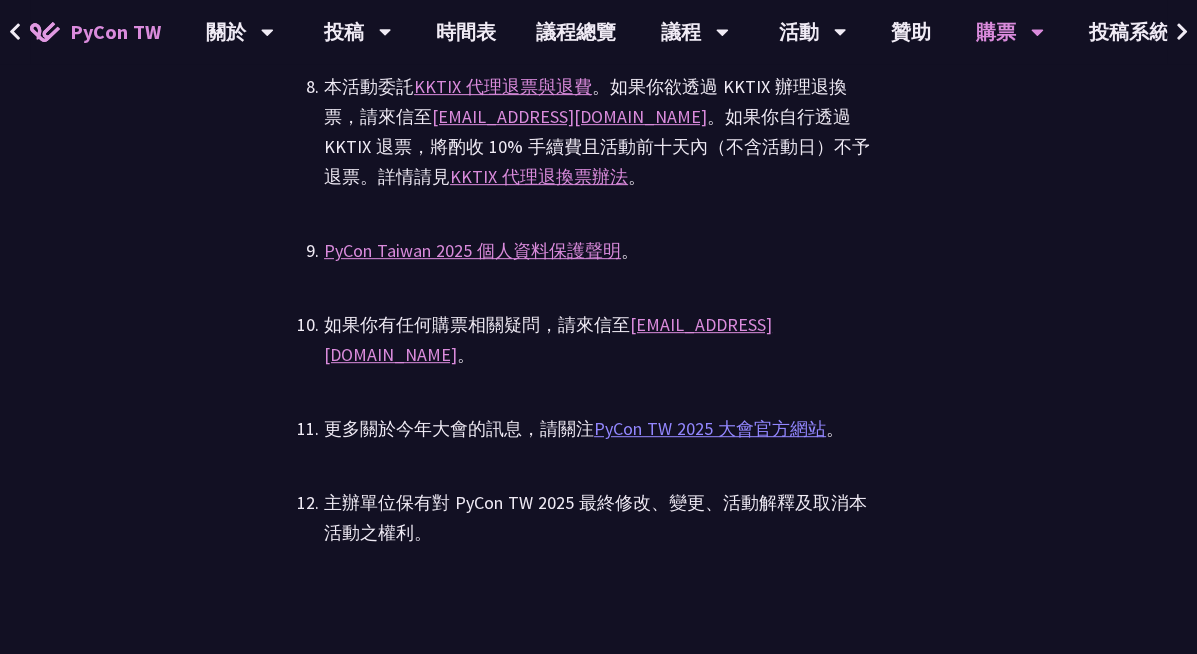 click on "PyCon TW 2025 大會官方網站" at bounding box center [710, 428] 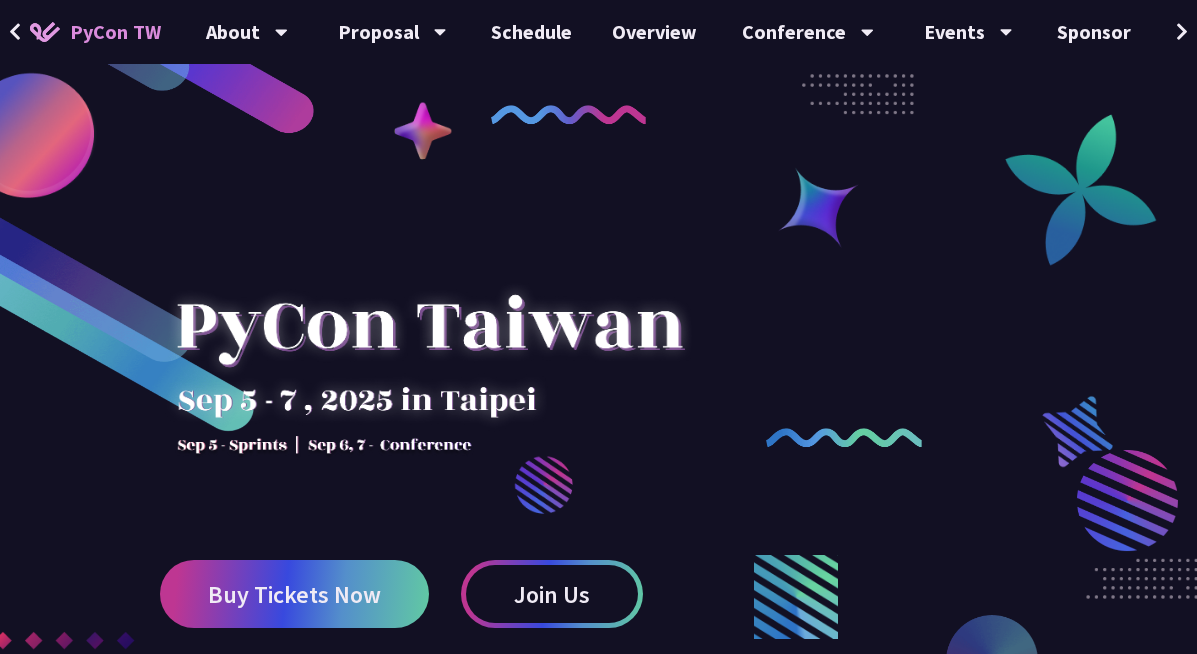 scroll, scrollTop: 0, scrollLeft: 0, axis: both 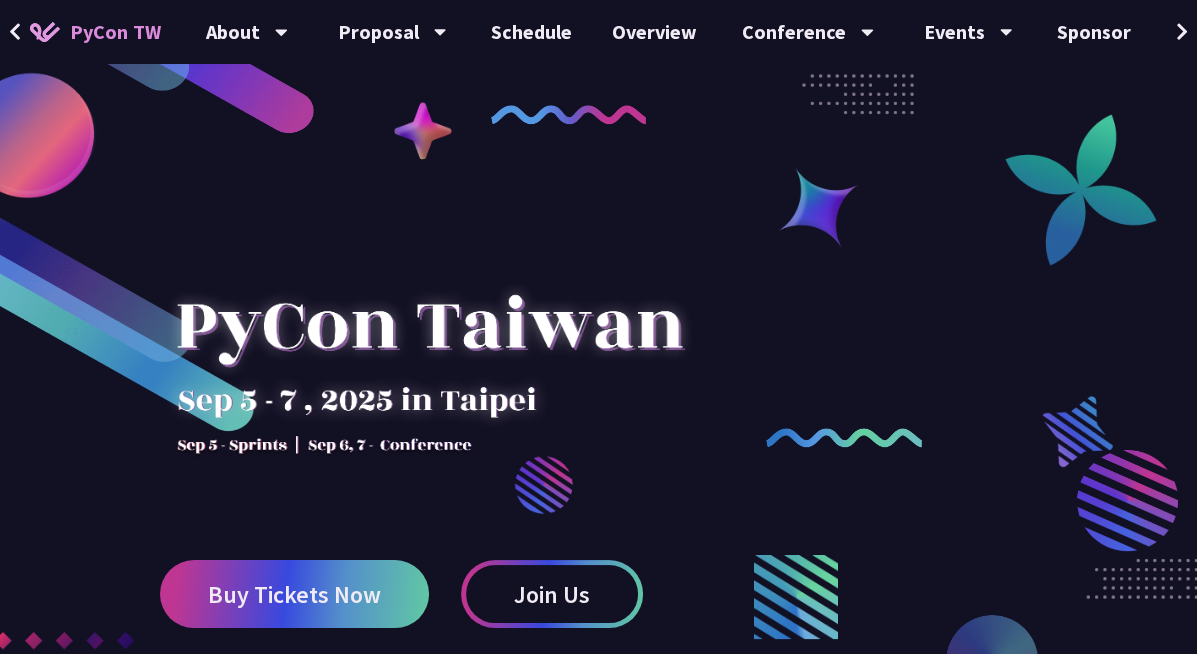 drag, startPoint x: 196, startPoint y: 439, endPoint x: 548, endPoint y: 439, distance: 352 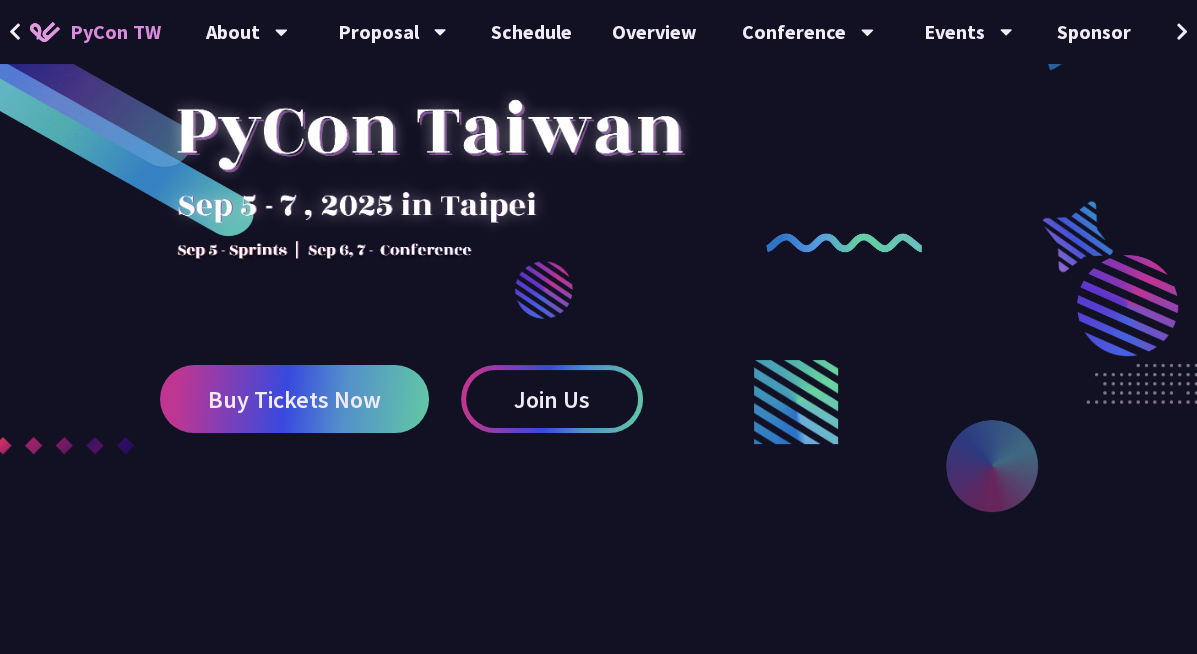 scroll, scrollTop: 183, scrollLeft: 0, axis: vertical 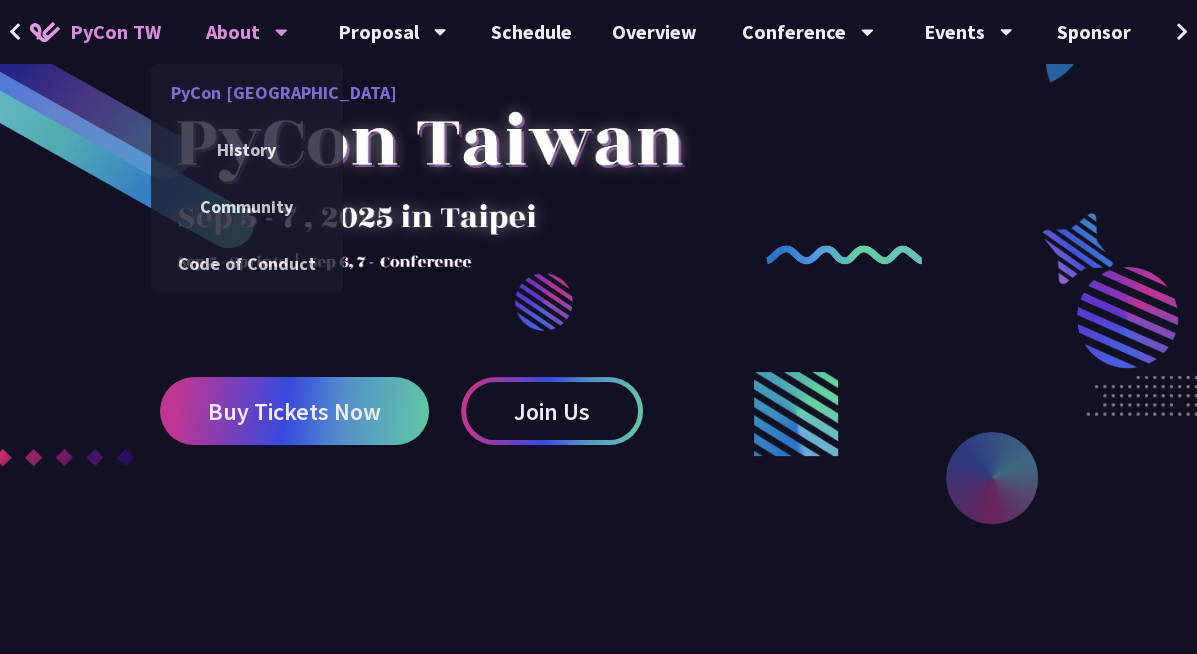 click on "PyCon [GEOGRAPHIC_DATA]" at bounding box center (247, 92) 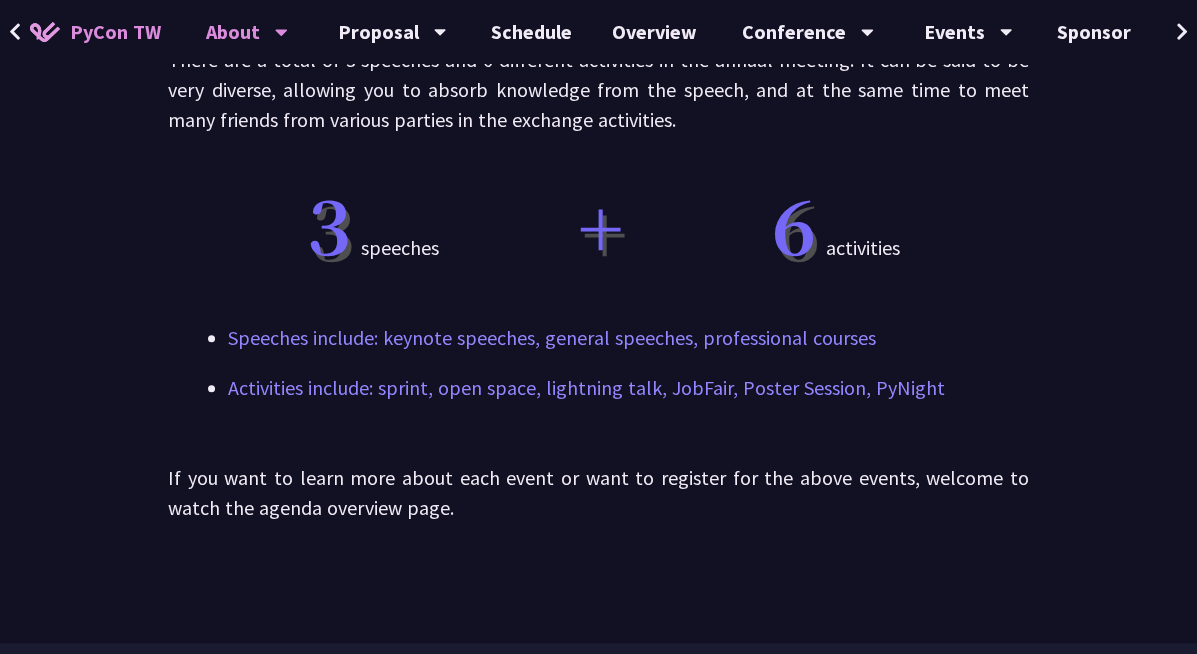 scroll, scrollTop: 1400, scrollLeft: 0, axis: vertical 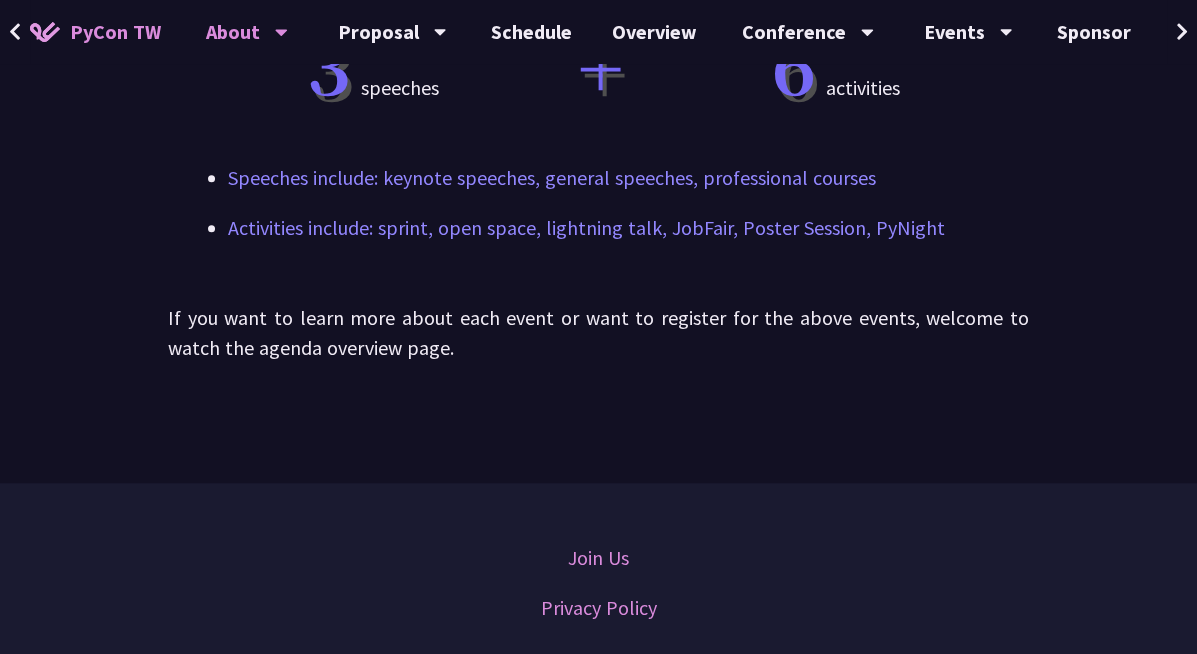 drag, startPoint x: 194, startPoint y: 341, endPoint x: 440, endPoint y: 349, distance: 246.13005 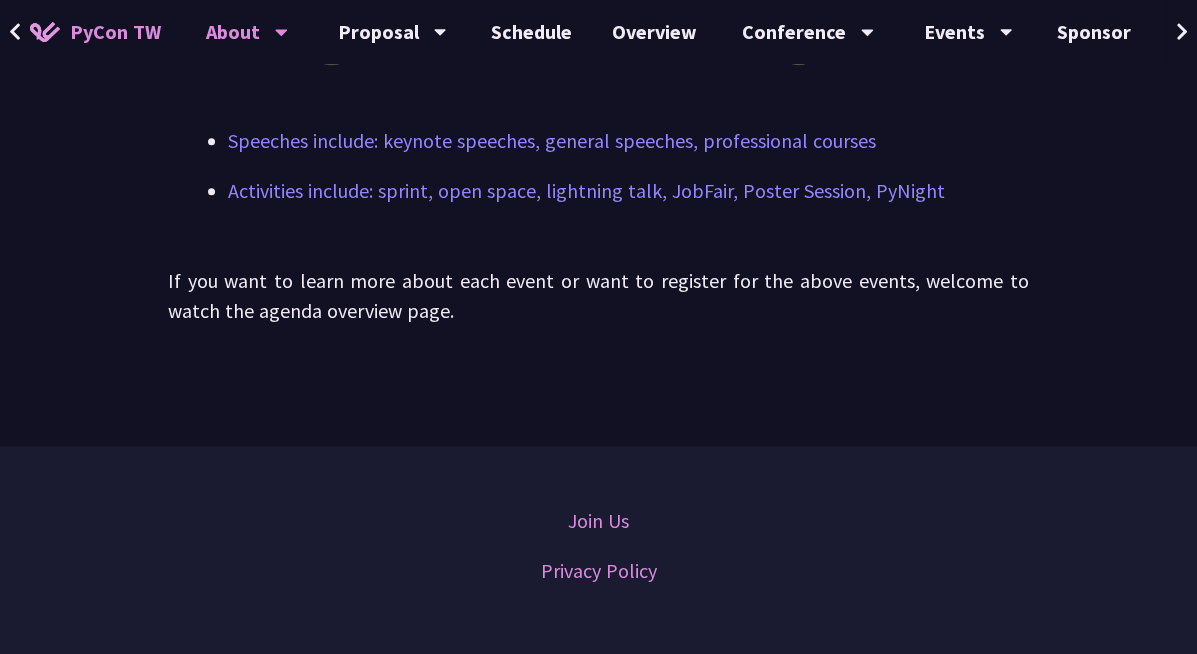 scroll, scrollTop: 1500, scrollLeft: 0, axis: vertical 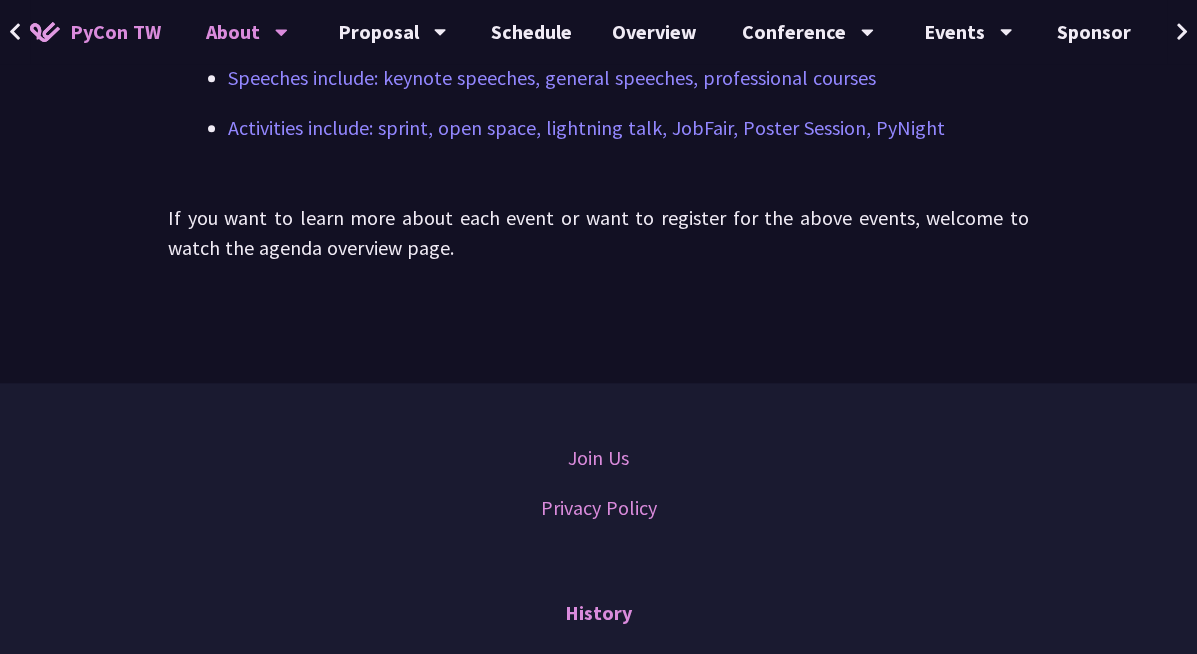 click on "Four reasons  not to miss PyCon Taiwan
In addition to the speeches from the language features of Python to various application cases, we also attach great importance to the exchanges between participants and the possibility of cooperation between developers, providing a forum for entrepreneurs to exchange and discuss, and reach the community. The purpose of group skills and development.
Python skills Awesome speeches Share yourself Look for cooperation
What activities are there in the annual meeting?
There are a total of 3 speeches and 6 different activities in the annual meeting. It can be said to be very diverse, allowing you to absorb knowledge from the speech, and at the same time to meet many friends from various parties in the exchange activities.
3  speeches   +   6  activities   Speeches include: keynote speeches, general speeches, professional courses" at bounding box center (598, -279) 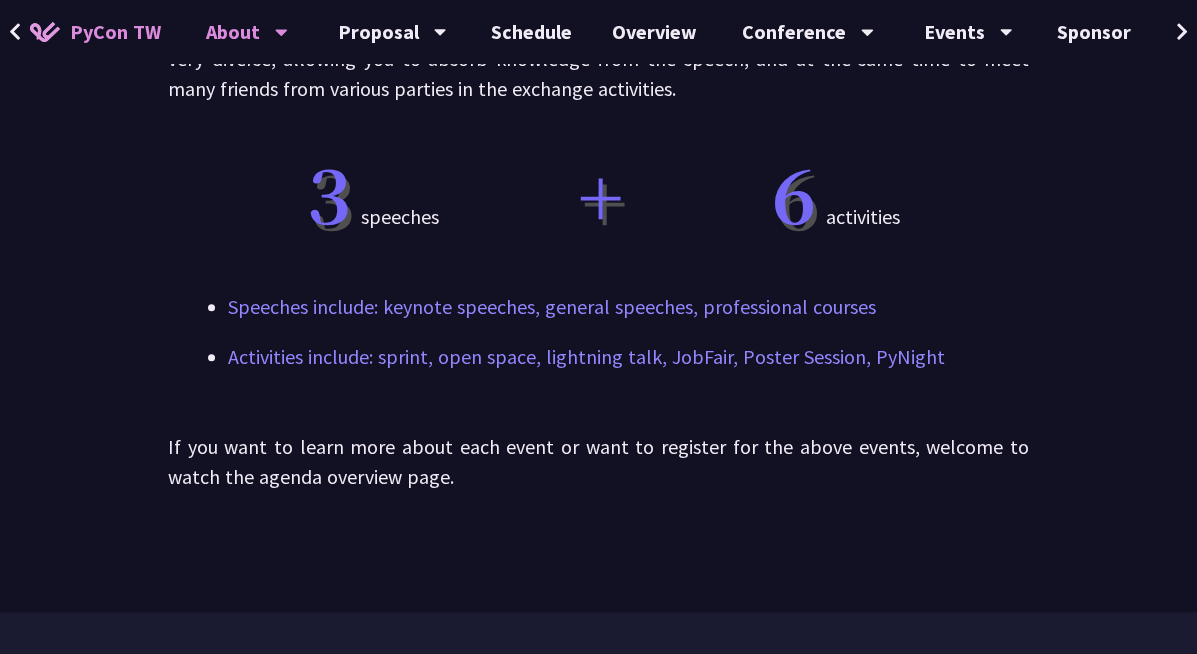 scroll, scrollTop: 1200, scrollLeft: 0, axis: vertical 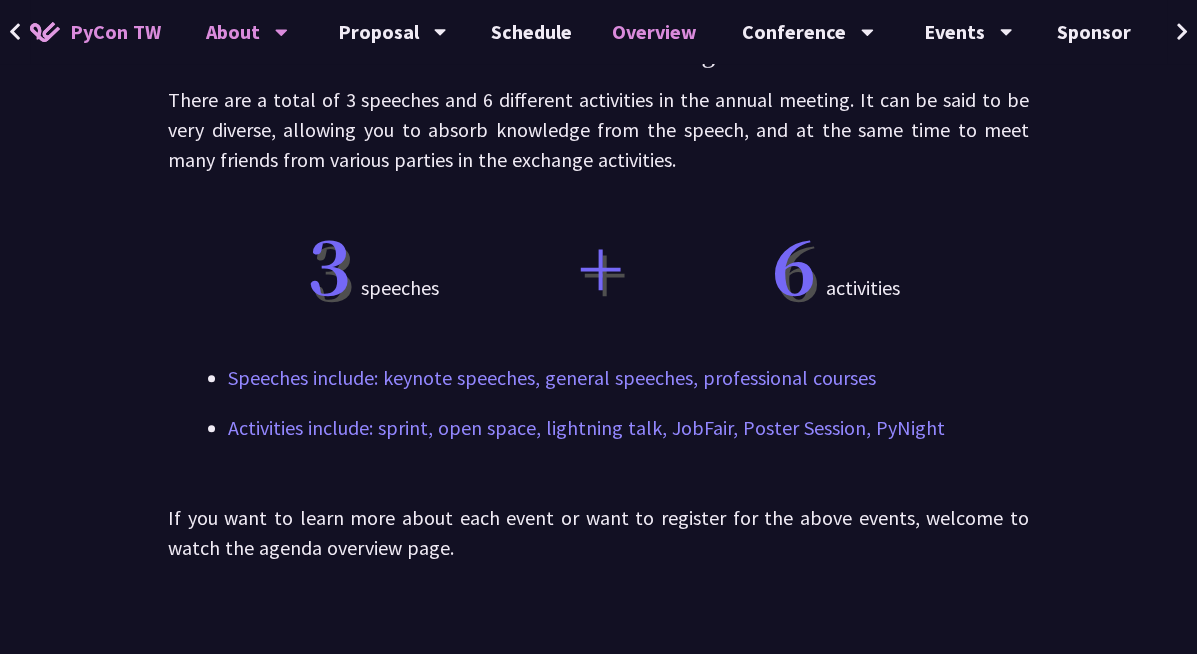 click on "Overview" at bounding box center (654, 32) 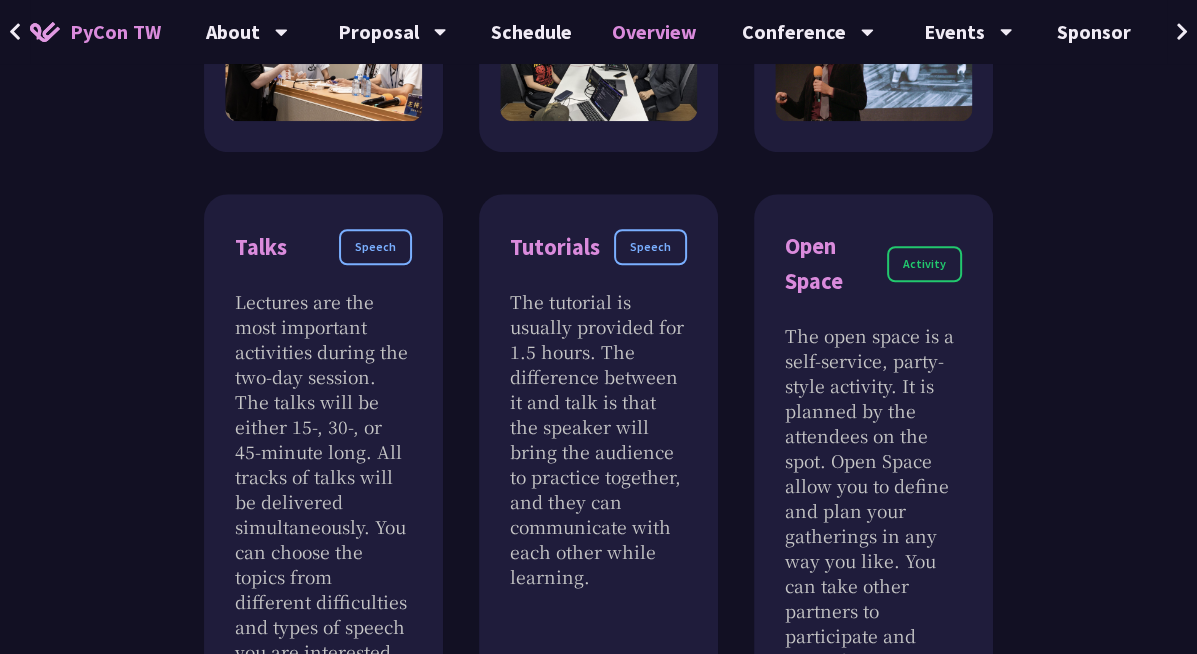 scroll, scrollTop: 600, scrollLeft: 0, axis: vertical 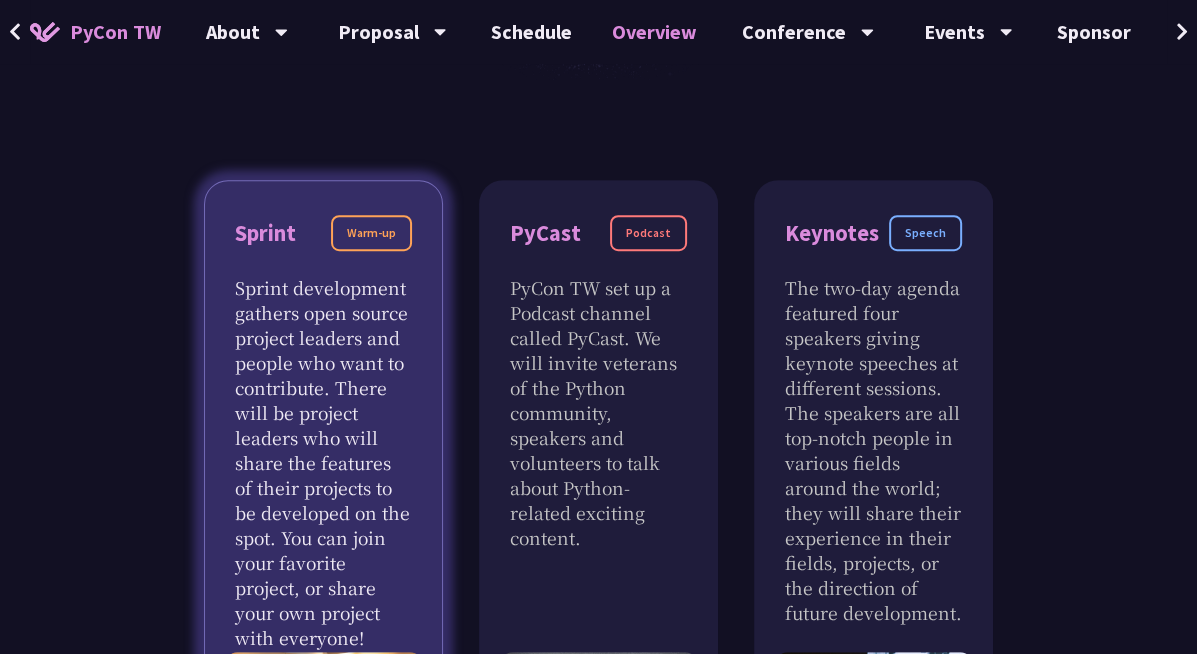 click on "Sprint development gathers open source project leaders and people who want to contribute. There will be project leaders who will share the features of their projects to be developed on the spot. You can join your favorite project, or share your own project with everyone!" at bounding box center [323, 462] 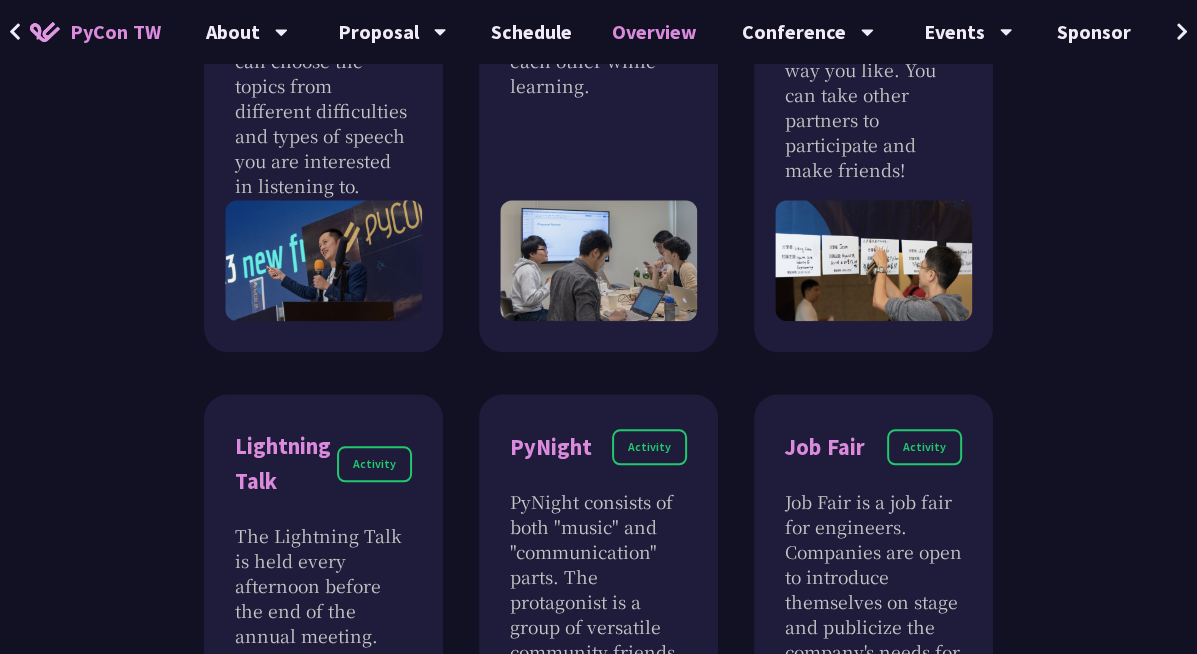 scroll, scrollTop: 1600, scrollLeft: 0, axis: vertical 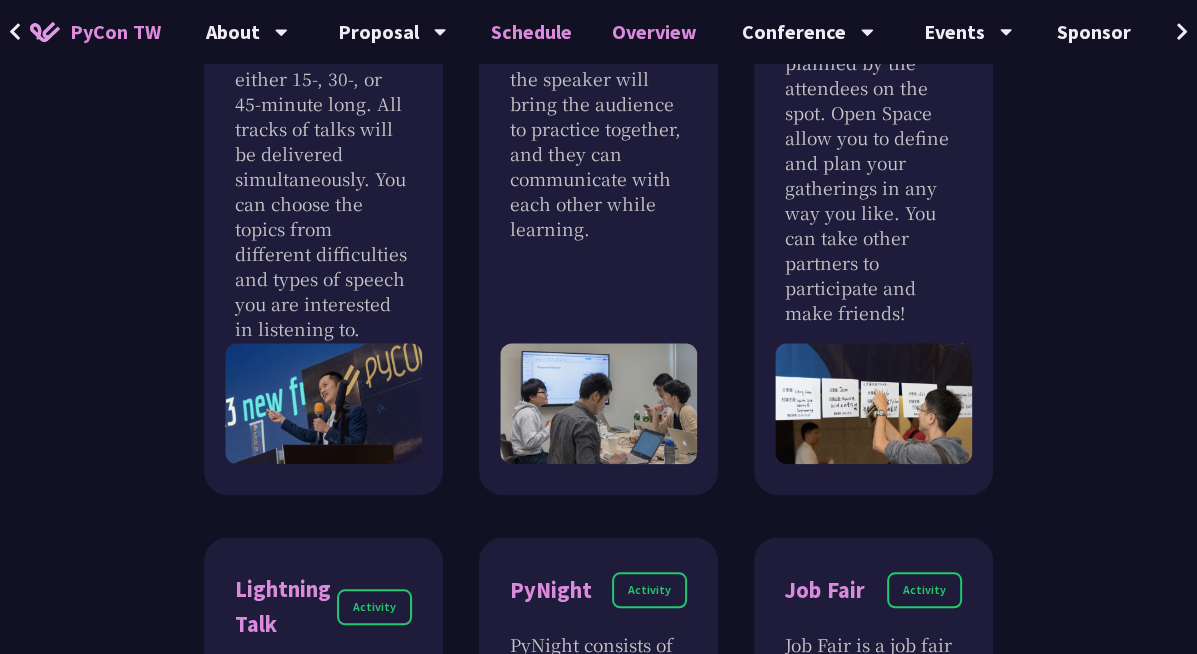 click on "Schedule" at bounding box center (531, 32) 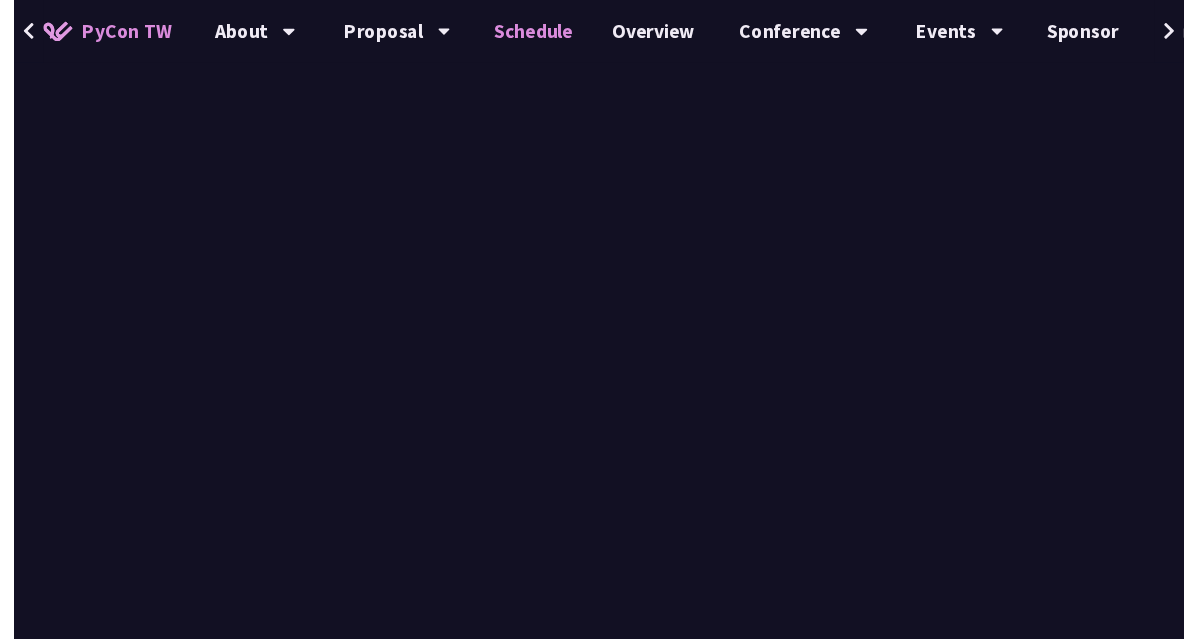 scroll, scrollTop: 0, scrollLeft: 0, axis: both 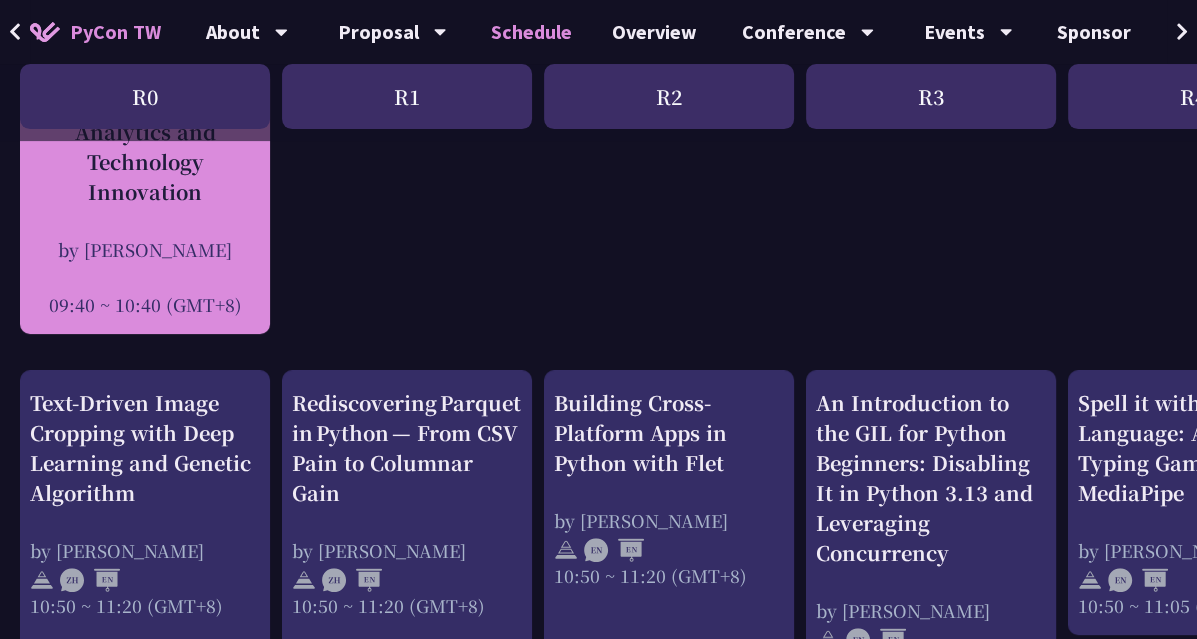 click on "21st Century Sports Analytics and Technology Innovation
by [PERSON_NAME]
09:40 ~ 10:40 (GMT+8)" at bounding box center (145, 202) 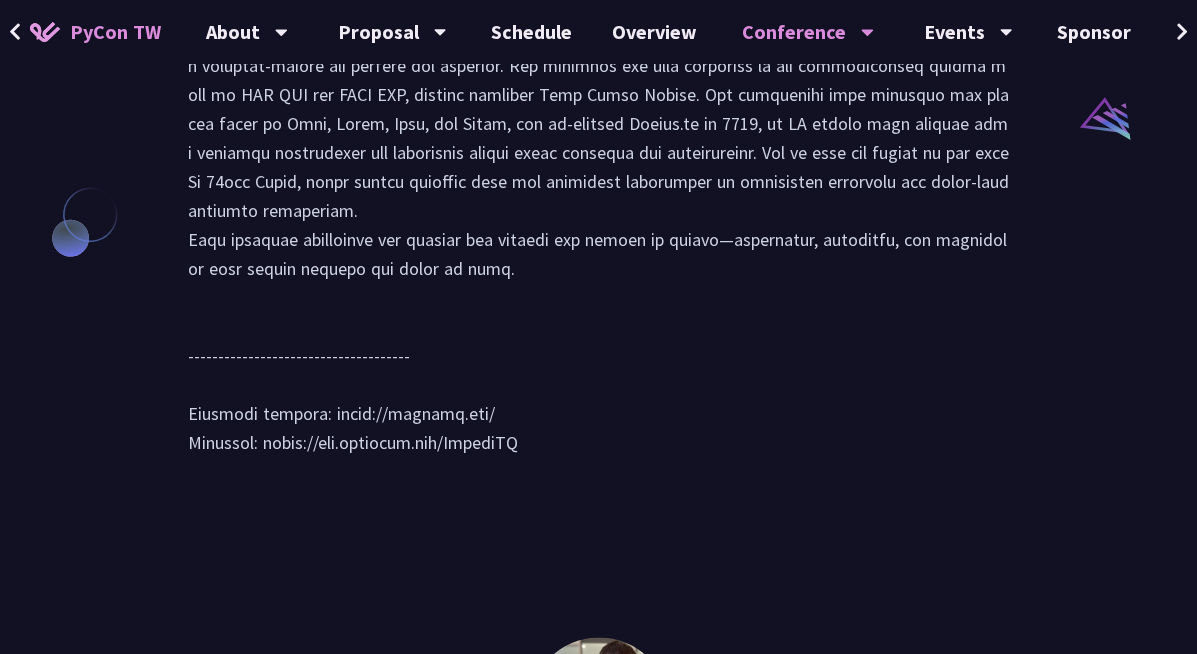 scroll, scrollTop: 2239, scrollLeft: 0, axis: vertical 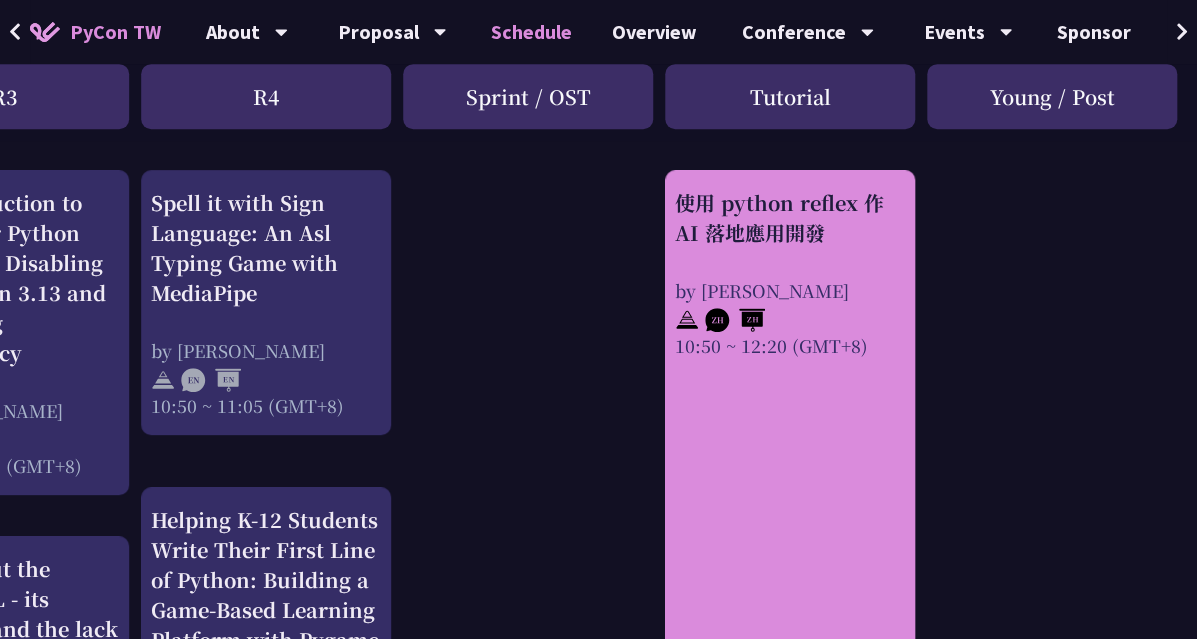 click on "使用 python reflex 作 AI 落地應用開發
by [PERSON_NAME]
10:50 ~ 12:20 (GMT+8)" at bounding box center (790, 527) 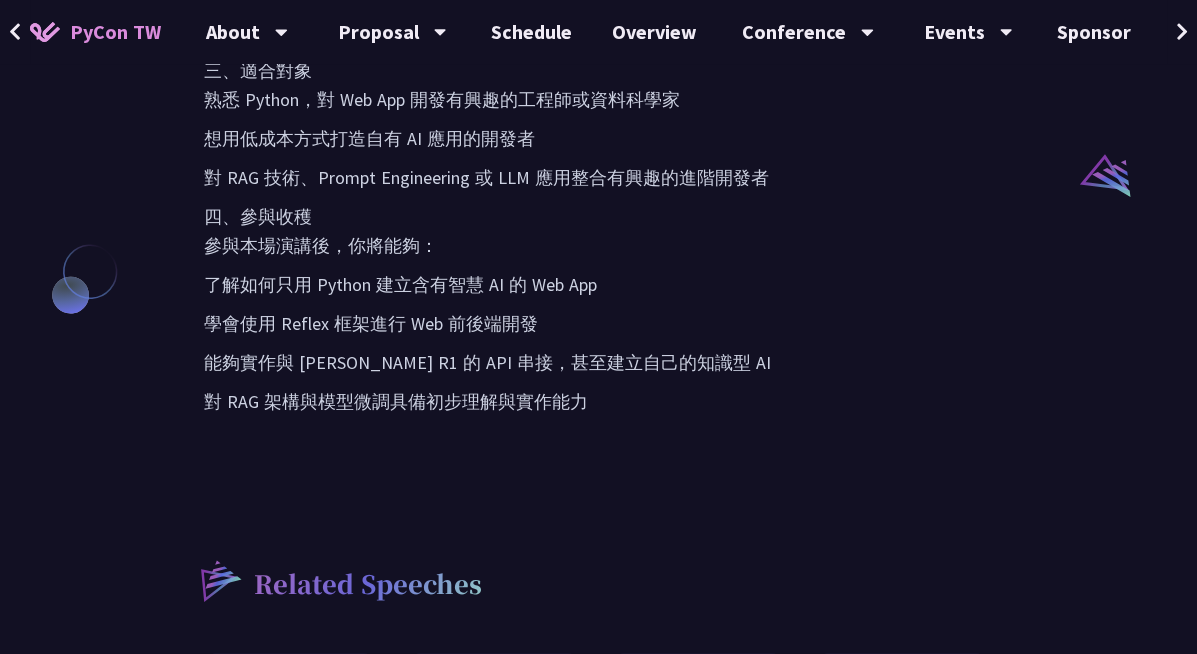 scroll, scrollTop: 1600, scrollLeft: 0, axis: vertical 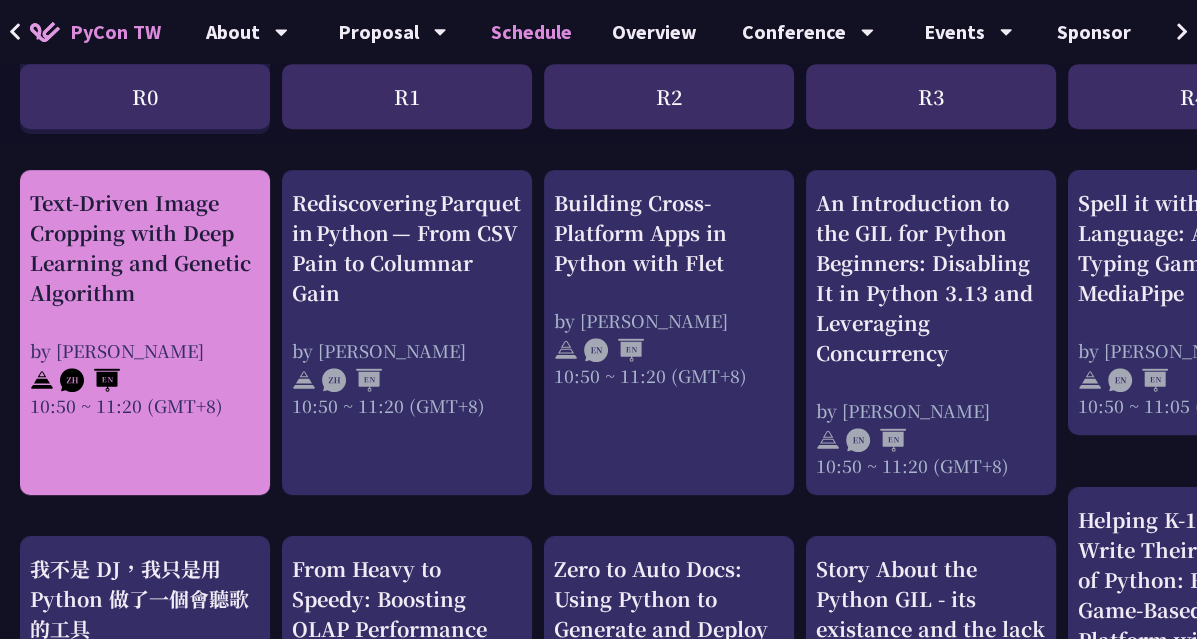 click on "Text-Driven Image Cropping with Deep Learning and Genetic Algorithm
by [PERSON_NAME]
10:50 ~ 11:20 (GMT+8)" at bounding box center [145, 332] 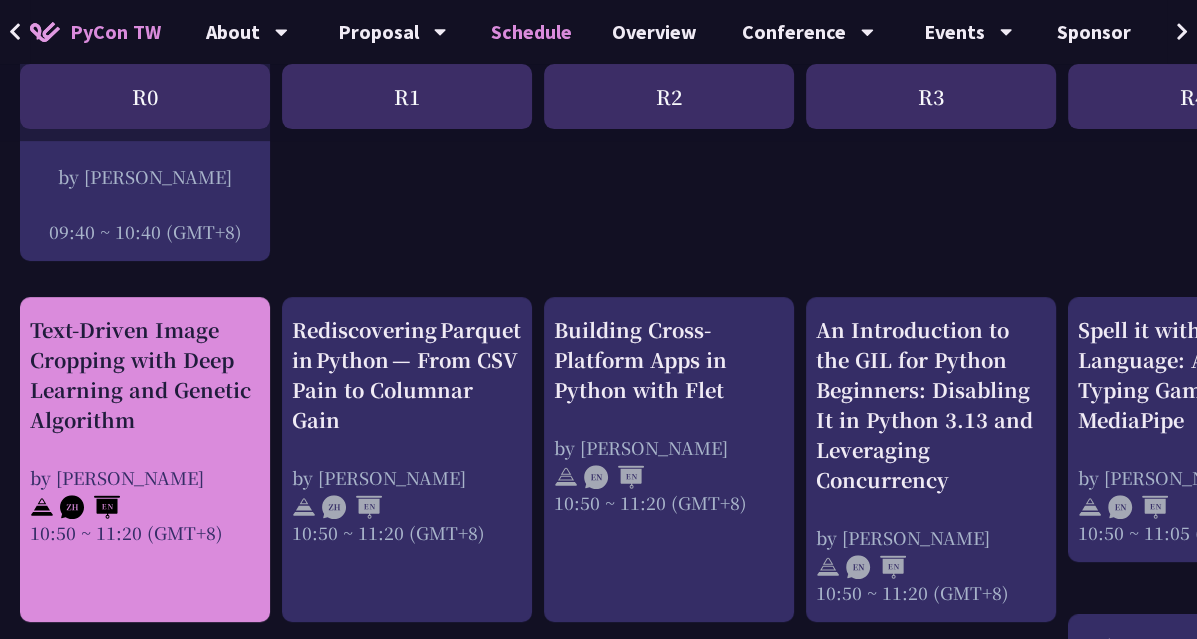 scroll, scrollTop: 600, scrollLeft: 0, axis: vertical 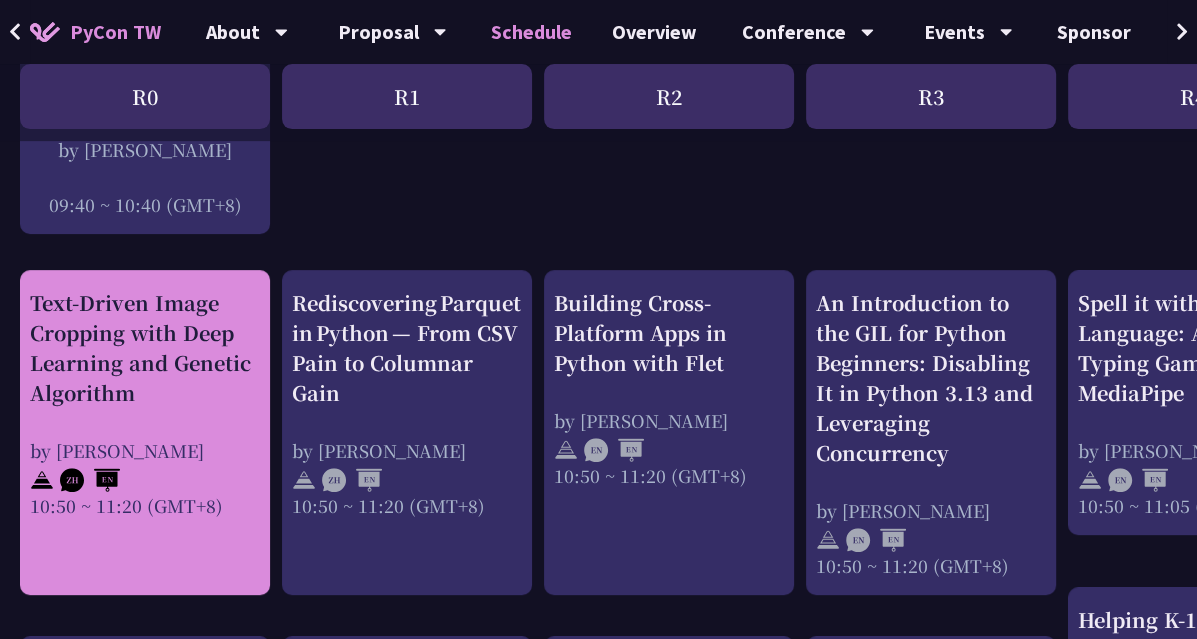 click on "Text-Driven Image Cropping with Deep Learning and Genetic Algorithm" at bounding box center (145, 348) 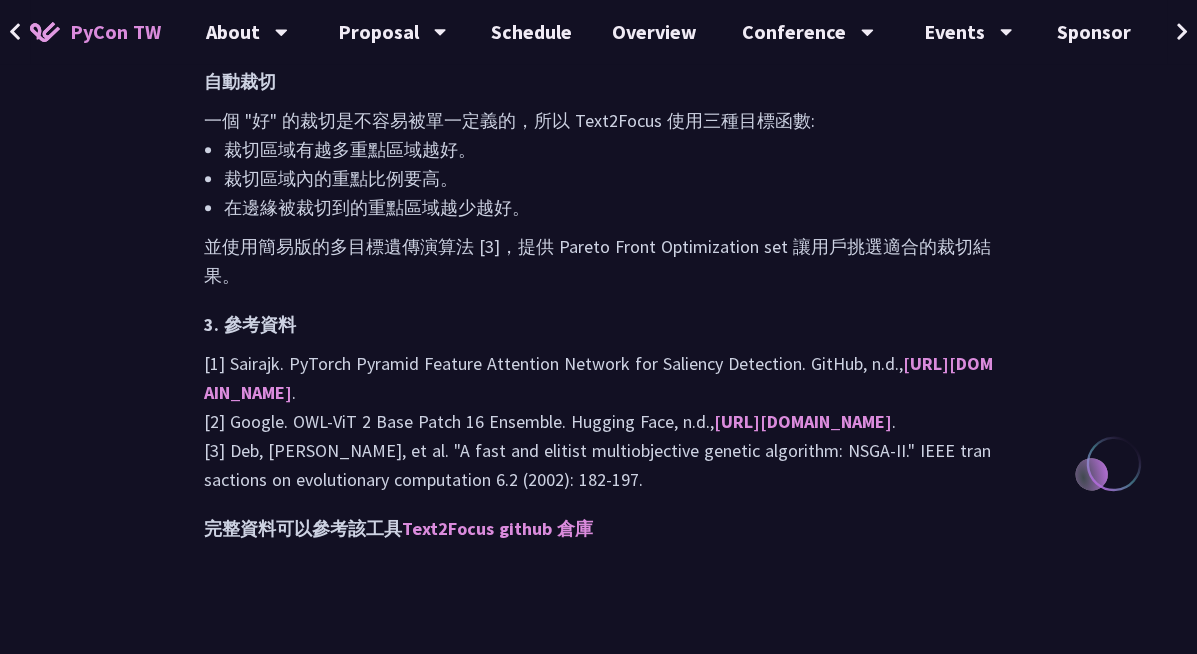 scroll, scrollTop: 1900, scrollLeft: 0, axis: vertical 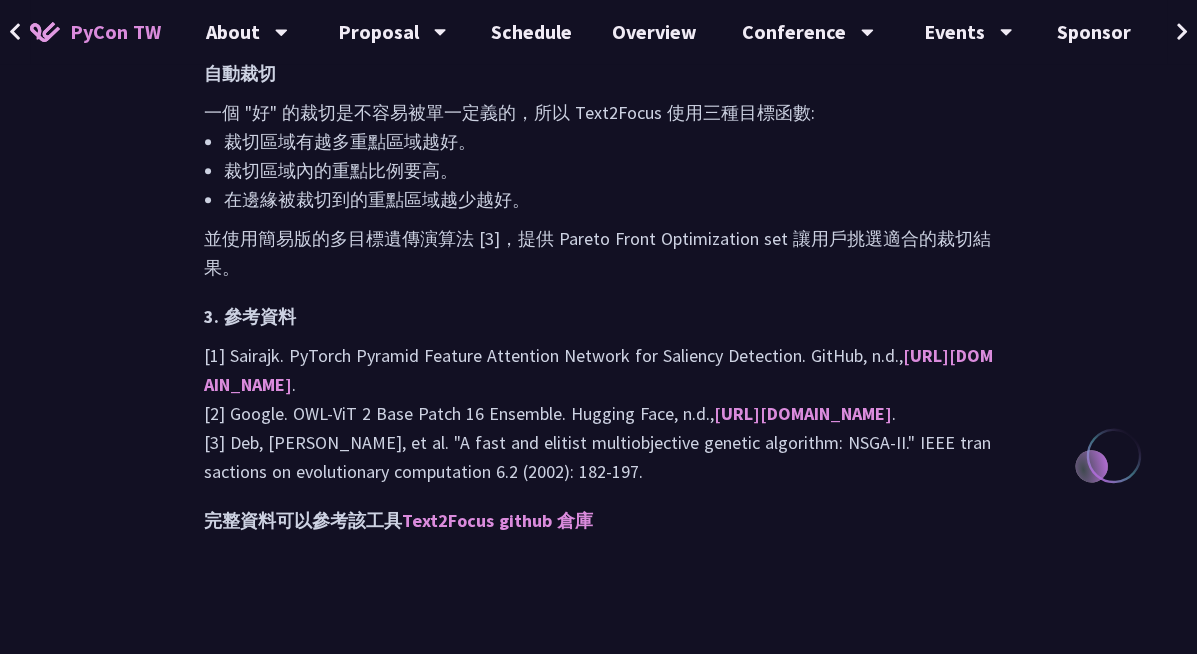 click at bounding box center [15, 32] 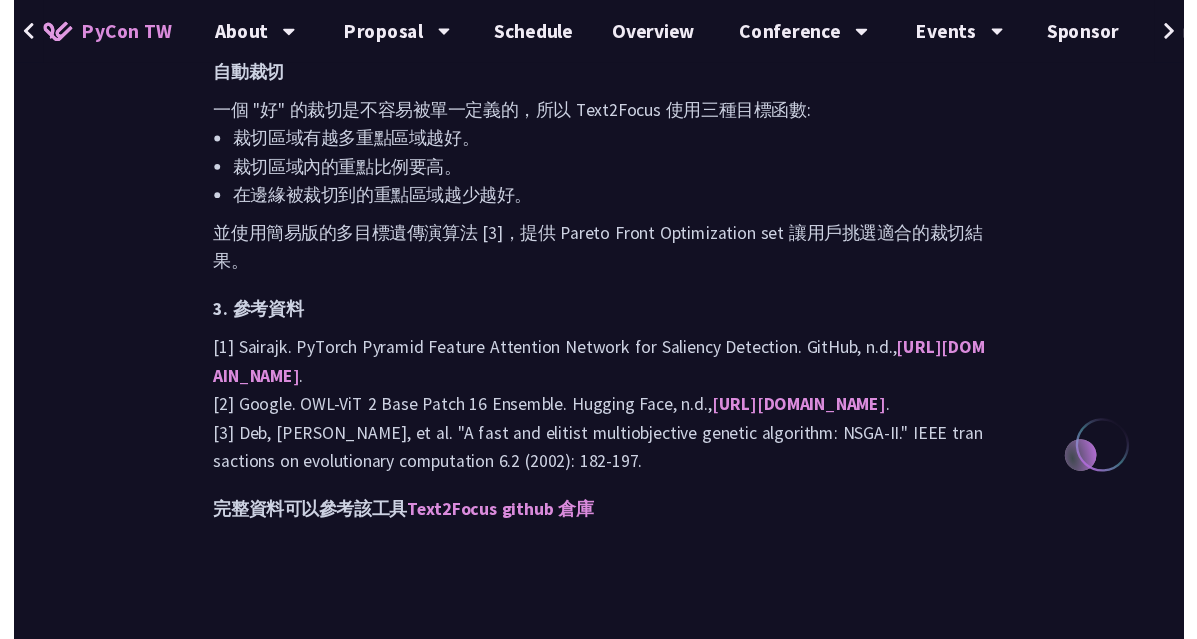 scroll, scrollTop: 600, scrollLeft: 0, axis: vertical 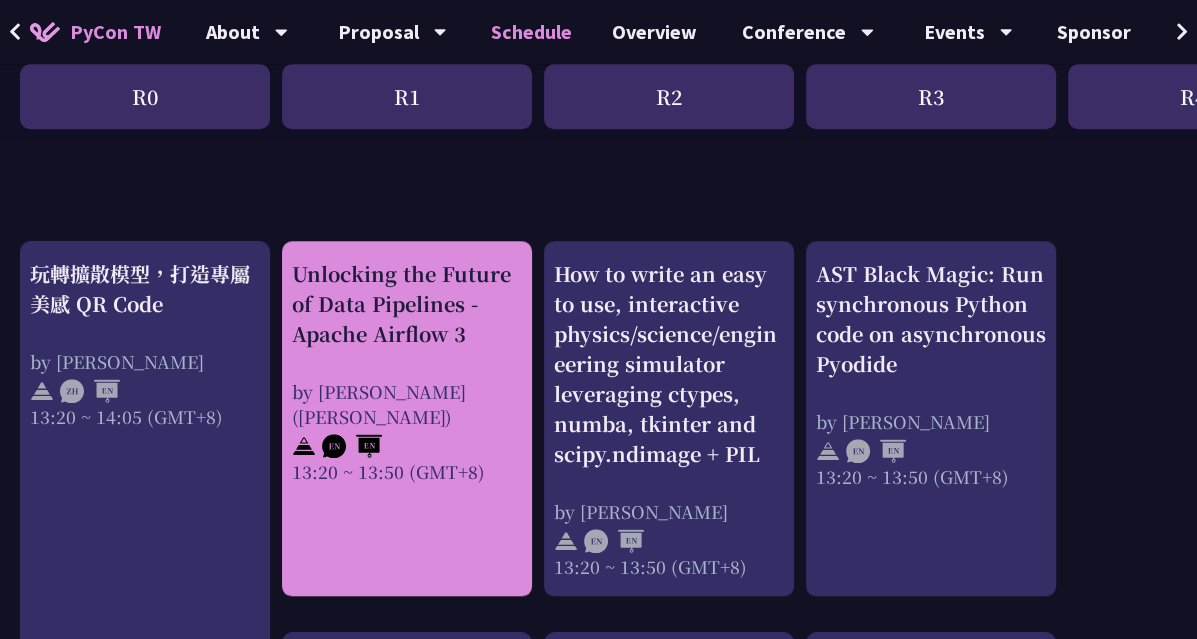 click on "Unlocking the Future of Data Pipelines - Apache Airflow 3
by [PERSON_NAME] ([PERSON_NAME])
13:20 ~ 13:50 (GMT+8)" at bounding box center (407, 418) 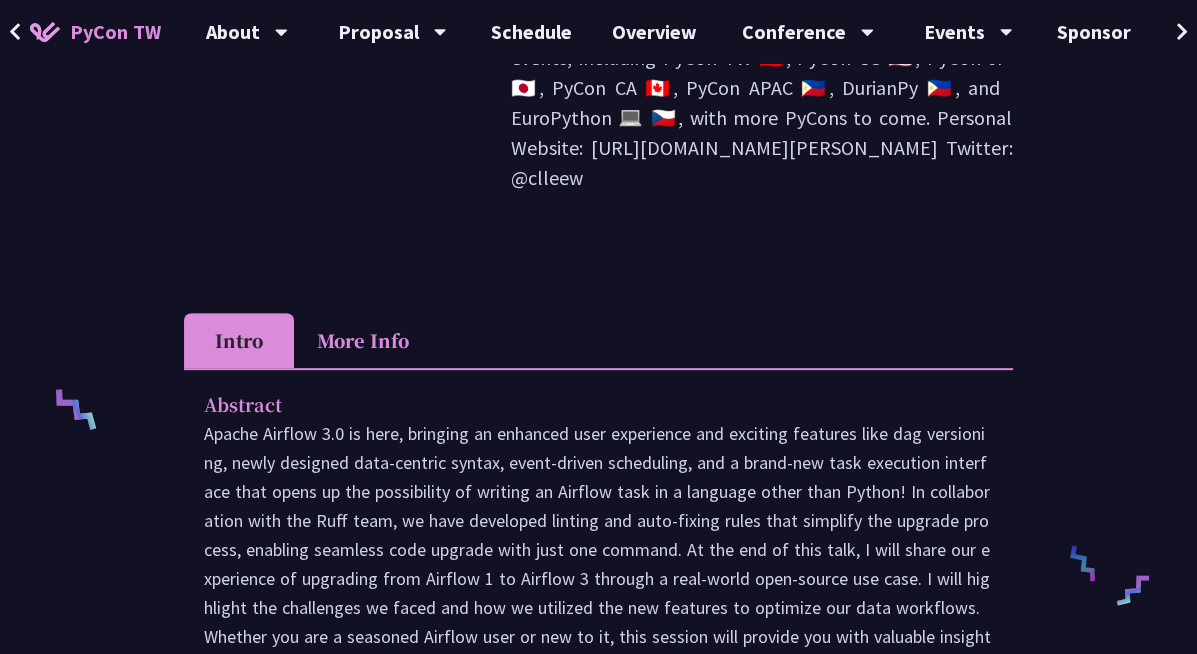 scroll, scrollTop: 600, scrollLeft: 0, axis: vertical 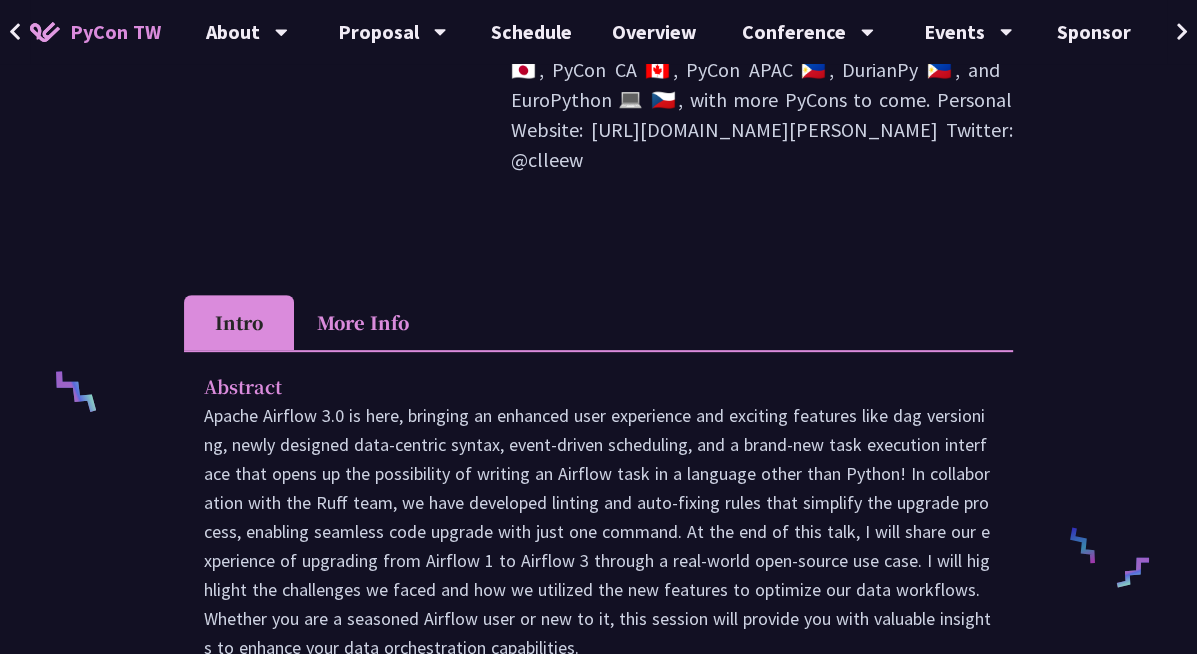 click on "Abstract
Apache Airflow 3.0 is here, bringing an enhanced user experience and exciting features like dag versioning, newly designed data-centric syntax, event-driven scheduling, and a brand-new task execution interface that opens up the possibility of writing an Airflow task in a language other than Python!
In collaboration with the Ruff team, we have developed linting and auto-fixing rules that simplify the upgrade process, enabling seamless code upgrade with just one command.
At the end of this talk, I will share our experience of upgrading from Airflow 1 to Airflow 3 through a real-world open-source use case. I will highlight the challenges we faced and how we utilized the new features to optimize our data workflows. Whether you are a seasoned Airflow user or new to it, this session will provide you with valuable insights to enhance your data orchestration capabilities.
Description" at bounding box center [598, 1101] 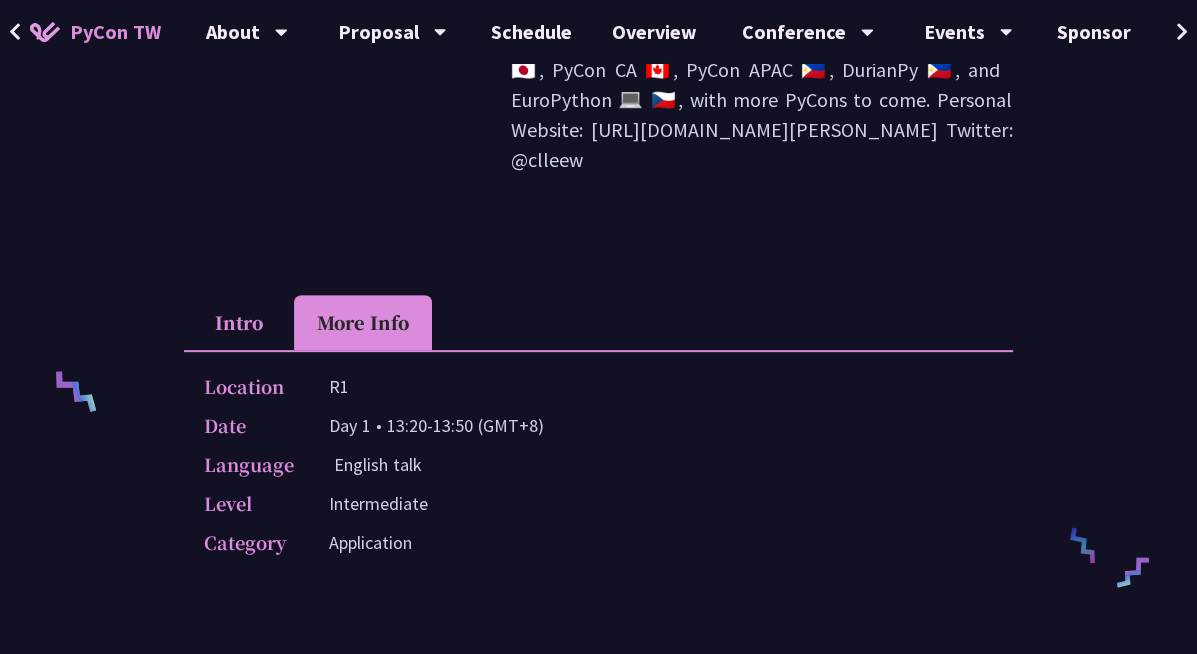 click on "Intro" at bounding box center [239, 322] 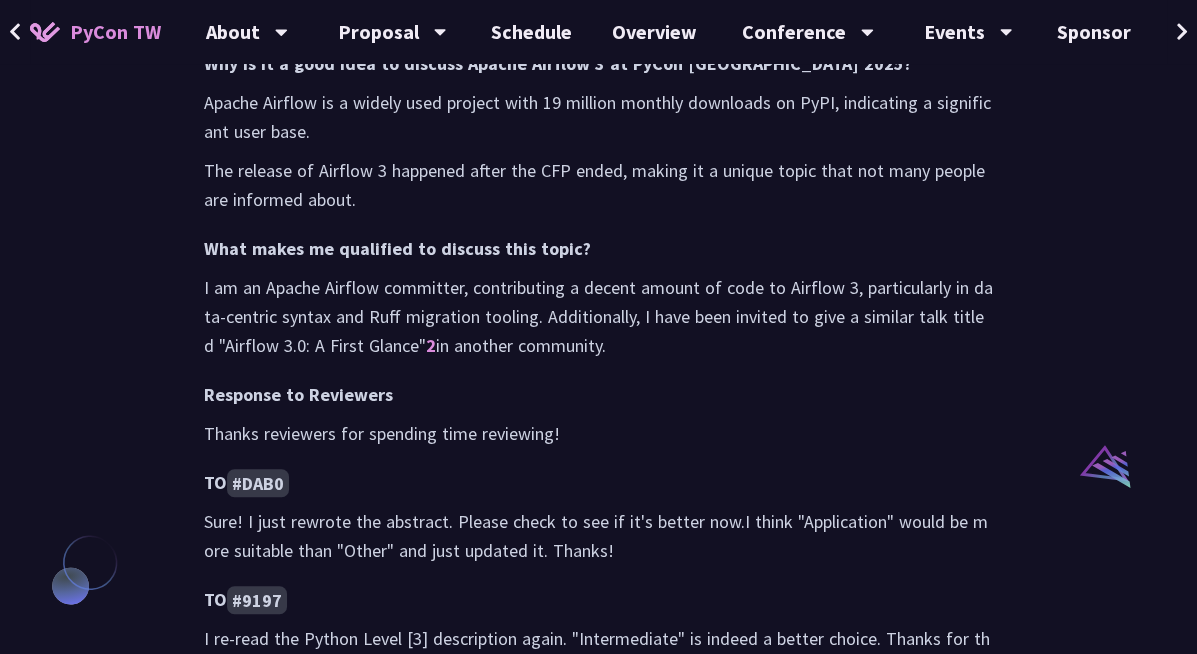 scroll, scrollTop: 1300, scrollLeft: 0, axis: vertical 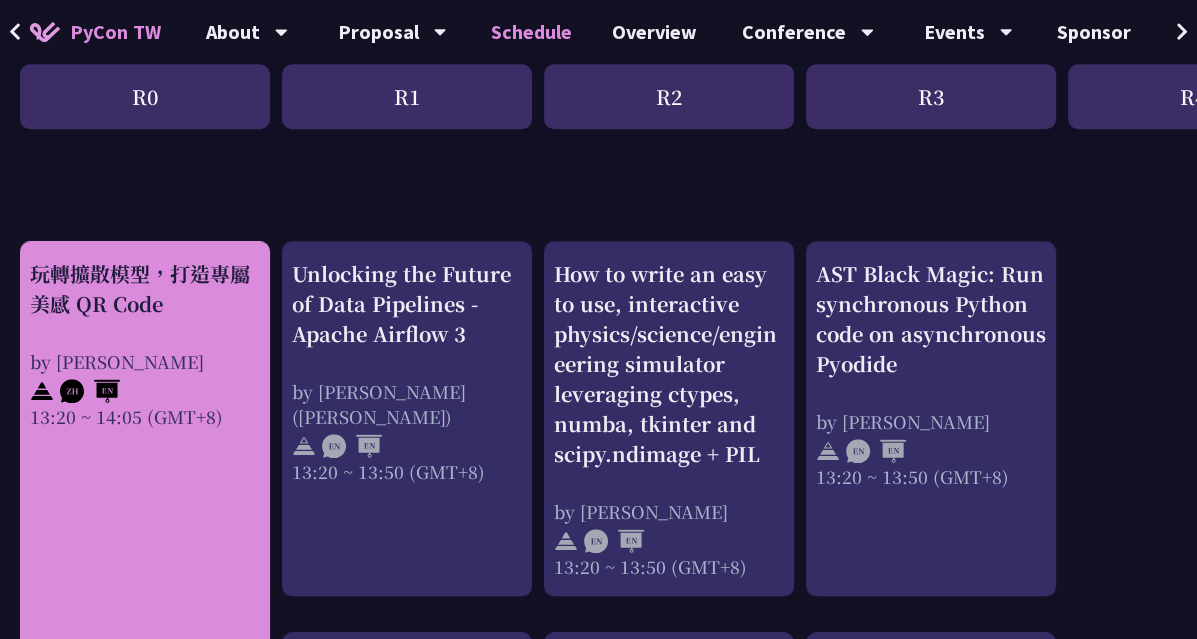 click on "玩轉擴散模型，打造專屬美感 QR Code
by Jiawei
13:20 ~ 14:05 (GMT+8)" at bounding box center [145, 446] 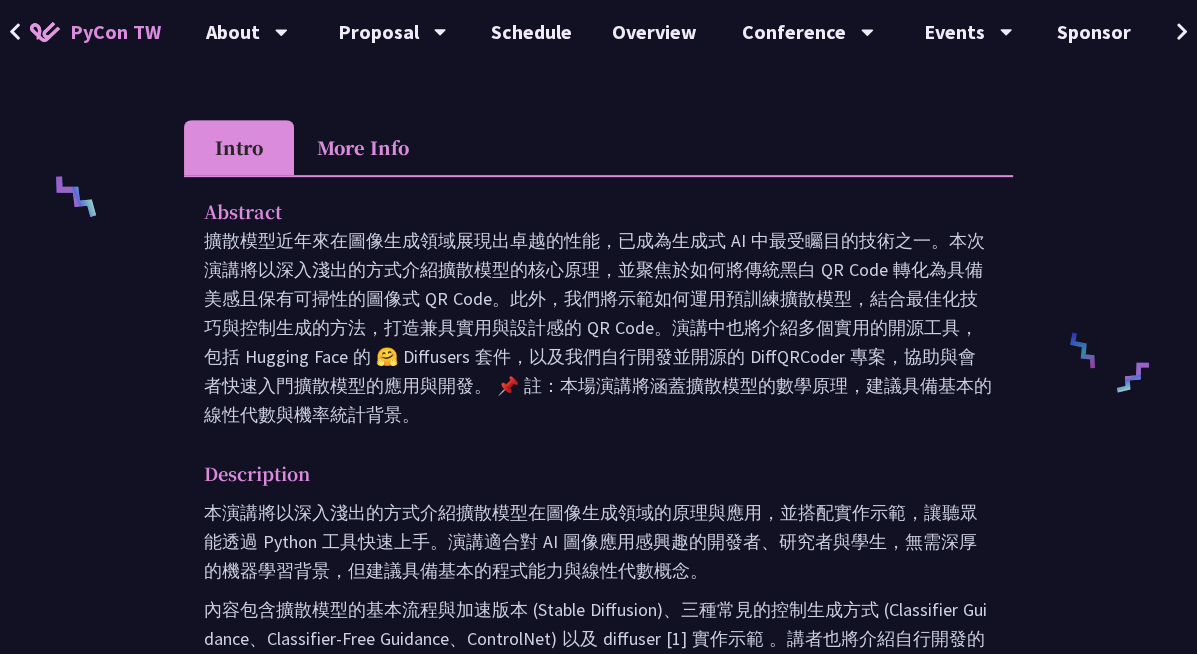 scroll, scrollTop: 800, scrollLeft: 0, axis: vertical 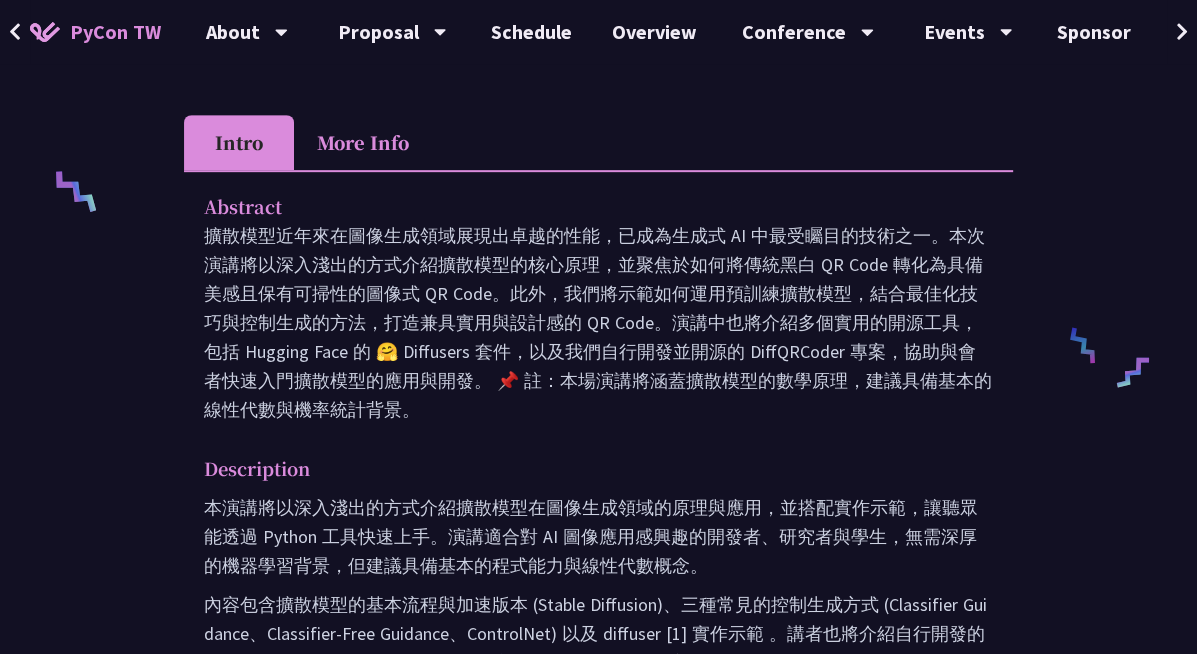 click on "More Info" at bounding box center (363, 142) 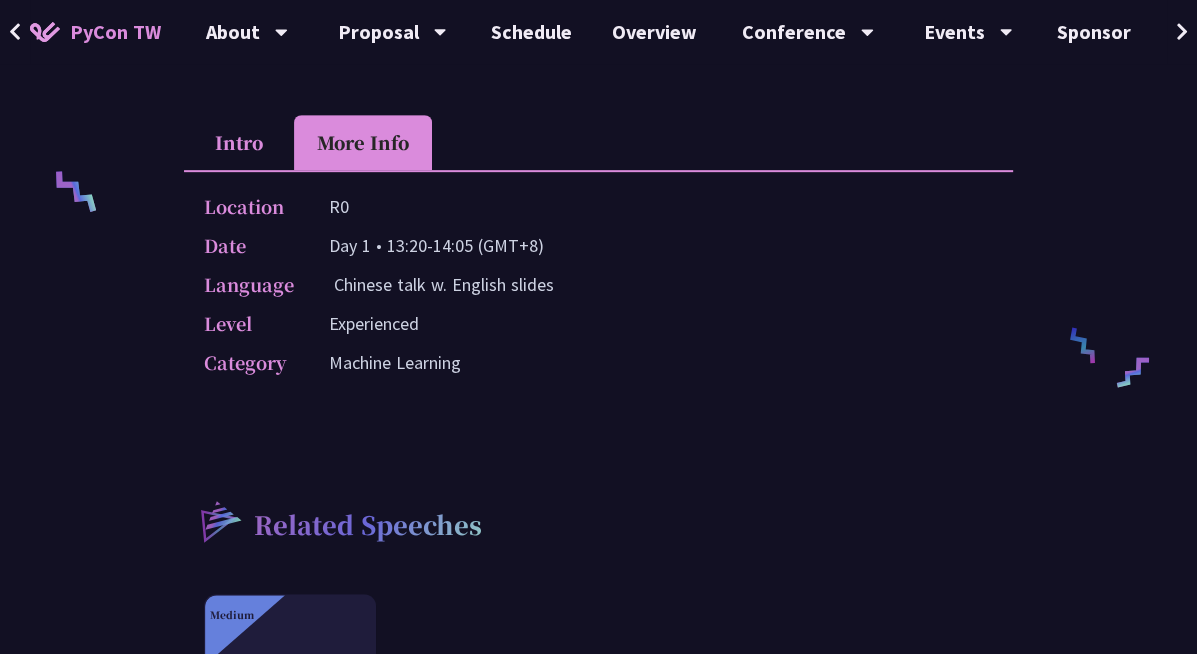 click on "Intro" at bounding box center [239, 142] 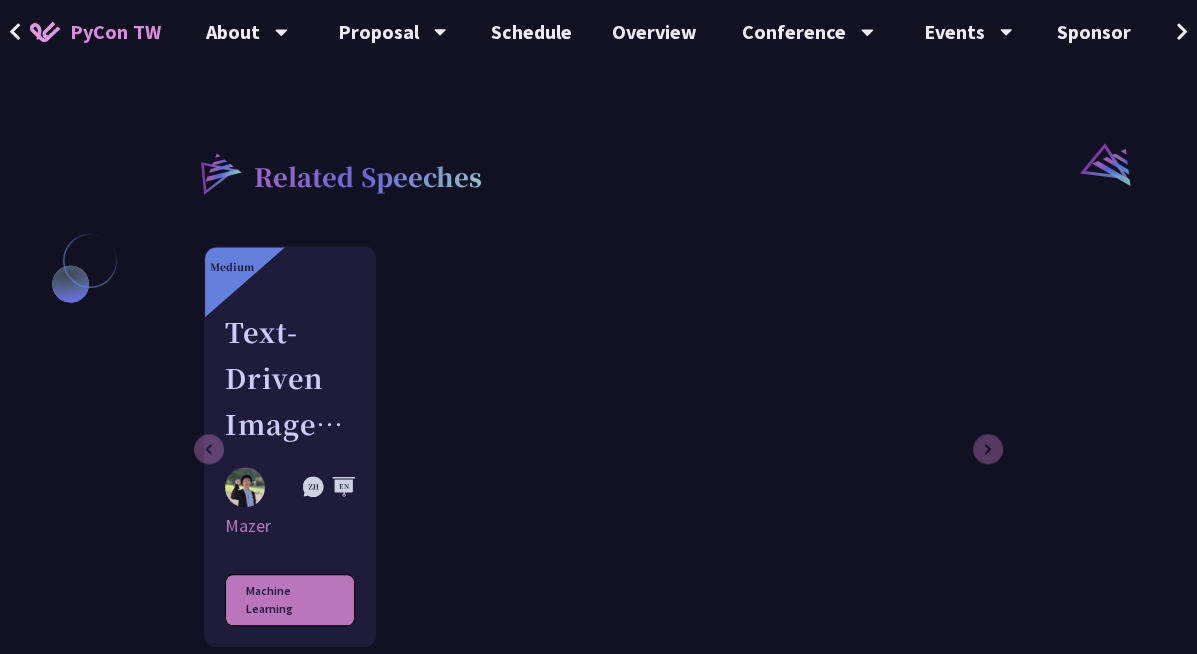 scroll, scrollTop: 1600, scrollLeft: 0, axis: vertical 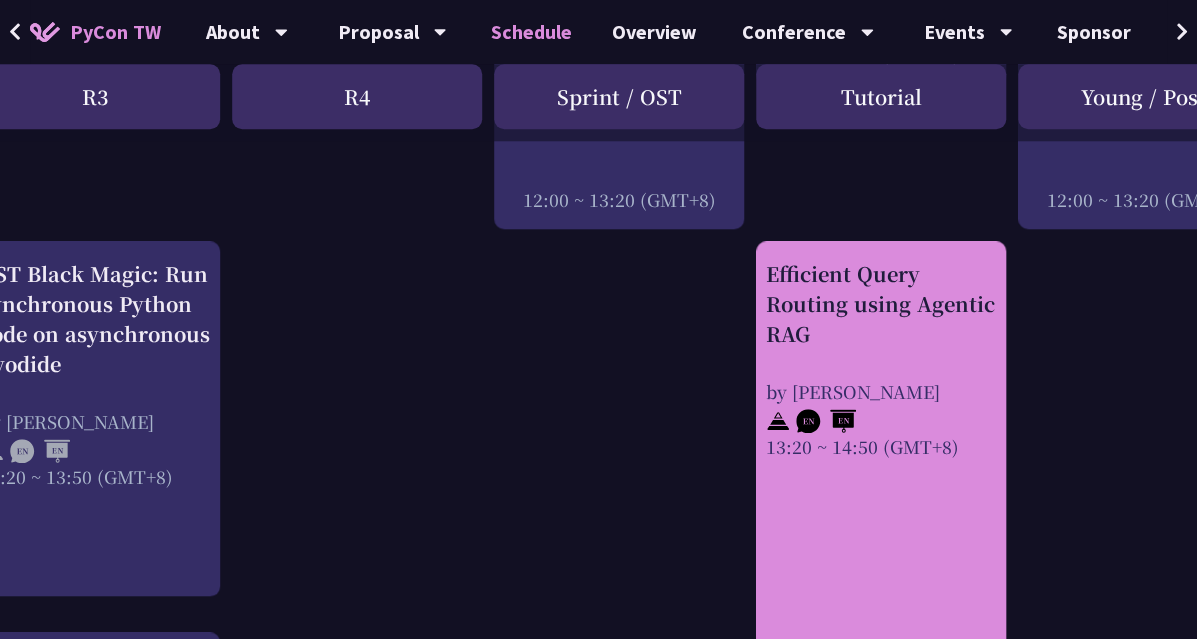 click on "Efficient Query Routing using Agentic RAG
by [PERSON_NAME]
13:20 ~ 14:50 (GMT+8)" at bounding box center (881, 651) 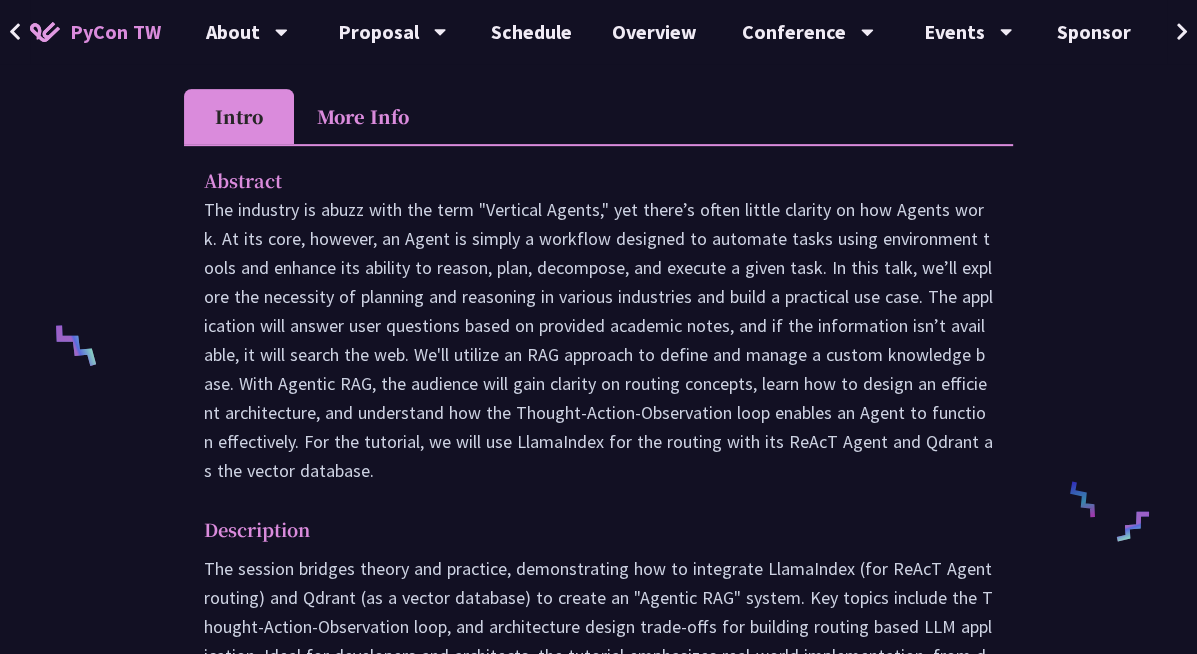 scroll, scrollTop: 300, scrollLeft: 0, axis: vertical 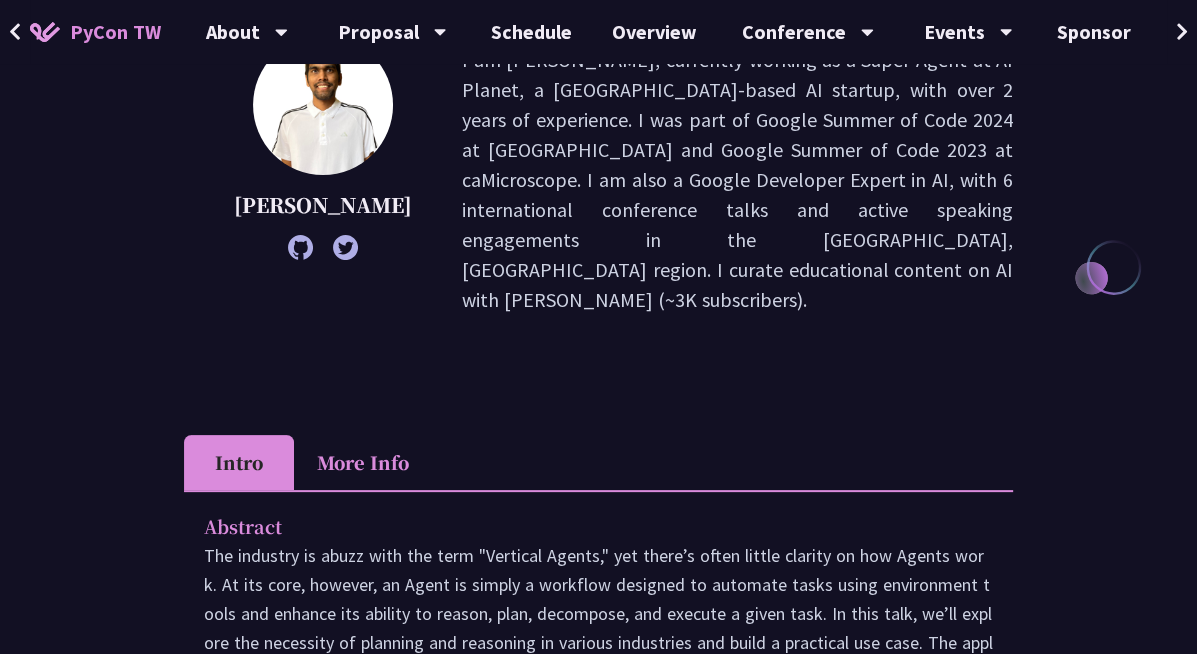 click on "More Info" at bounding box center (363, 462) 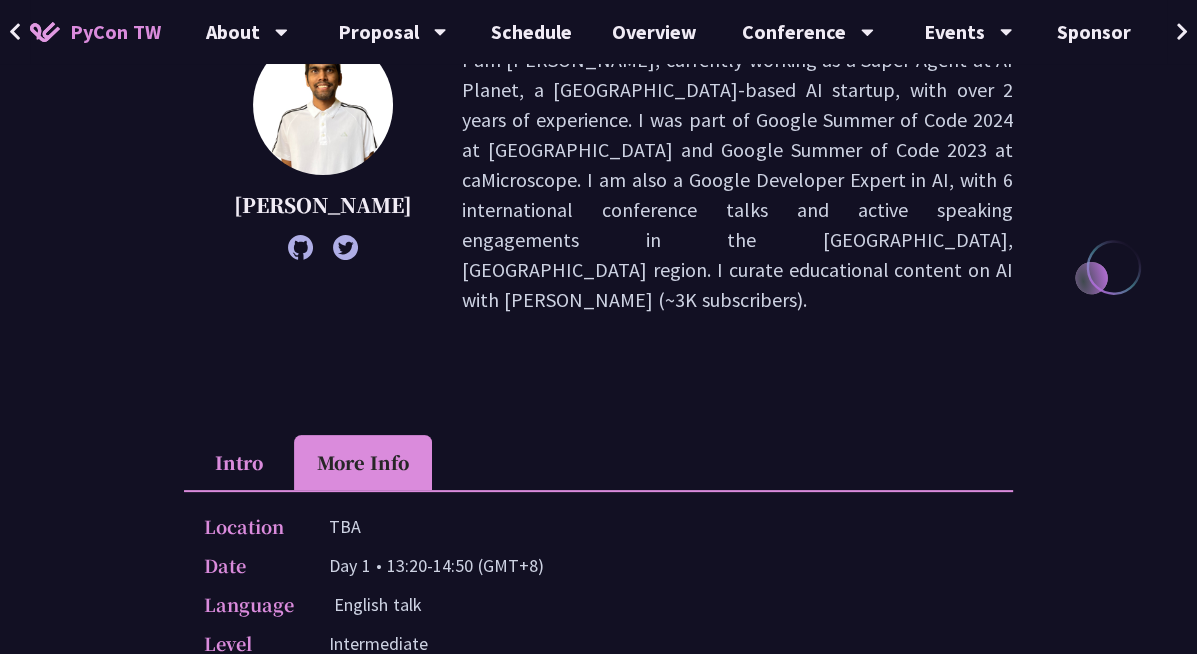 click on "Intro" at bounding box center [239, 462] 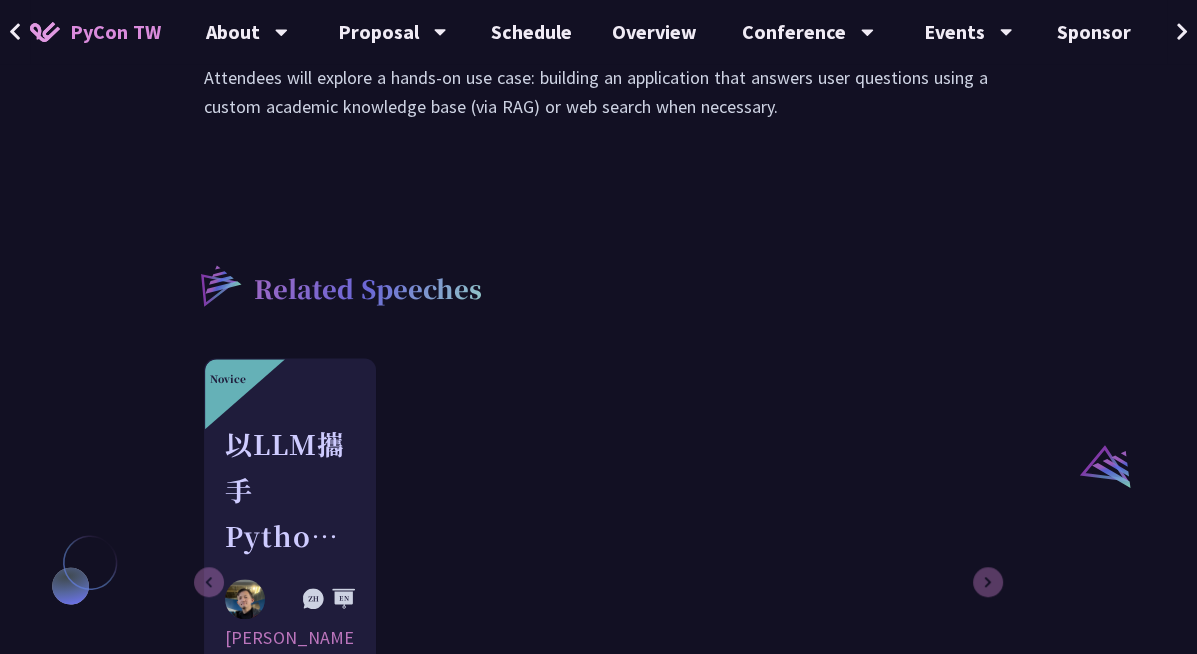 scroll, scrollTop: 1300, scrollLeft: 0, axis: vertical 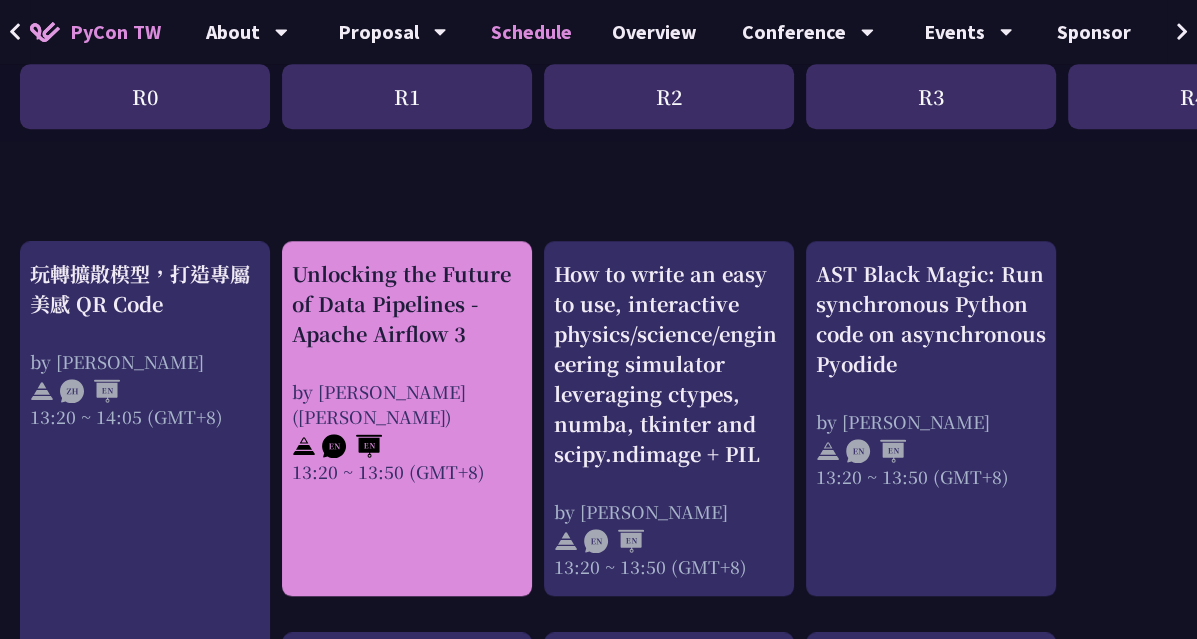 click on "Unlocking the Future of Data Pipelines - Apache Airflow 3" at bounding box center [407, 304] 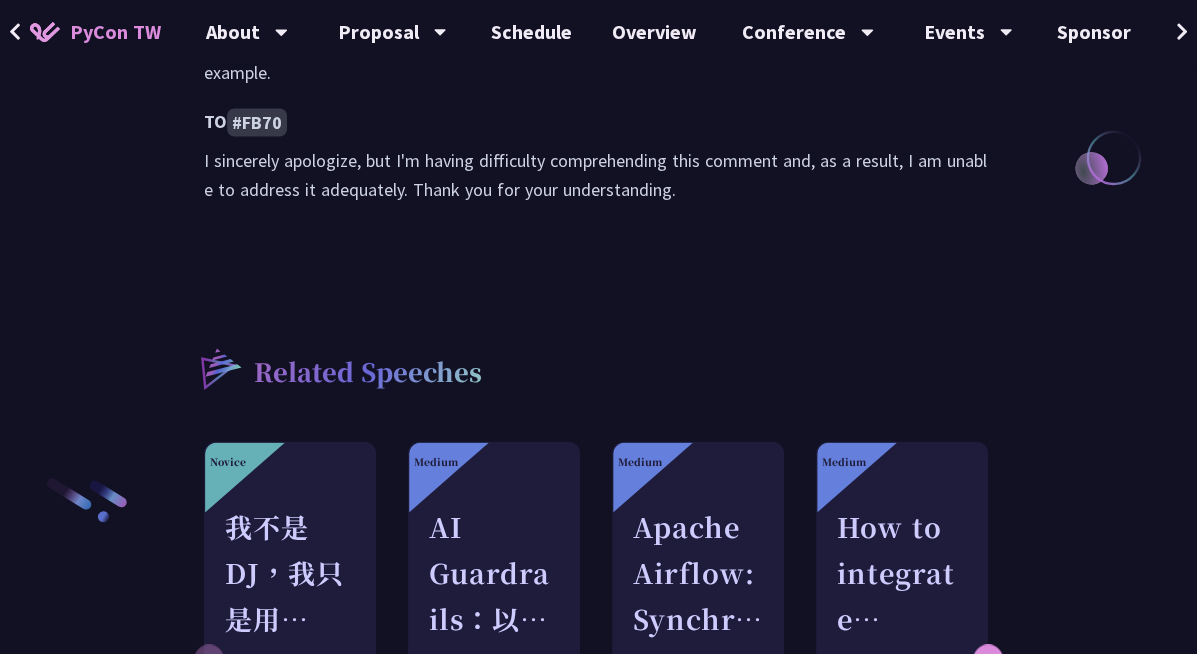 scroll, scrollTop: 2200, scrollLeft: 0, axis: vertical 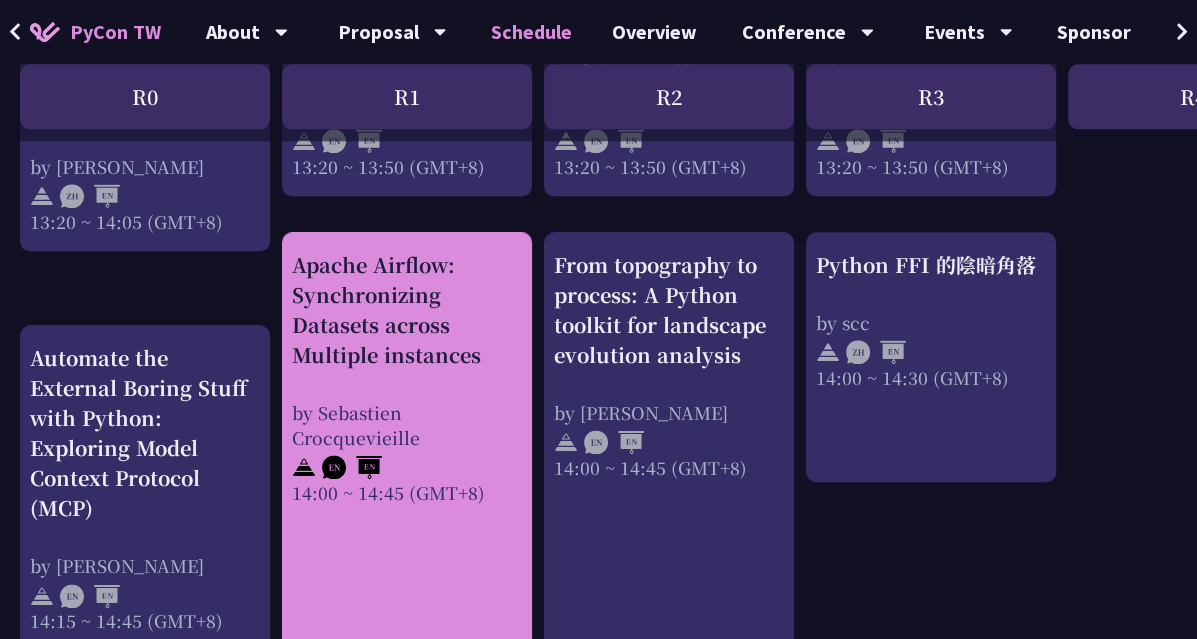 click on "Apache Airflow: Synchronizing Datasets across Multiple instances
by [PERSON_NAME]
14:00 ~ 14:45 (GMT+8)" at bounding box center [407, 377] 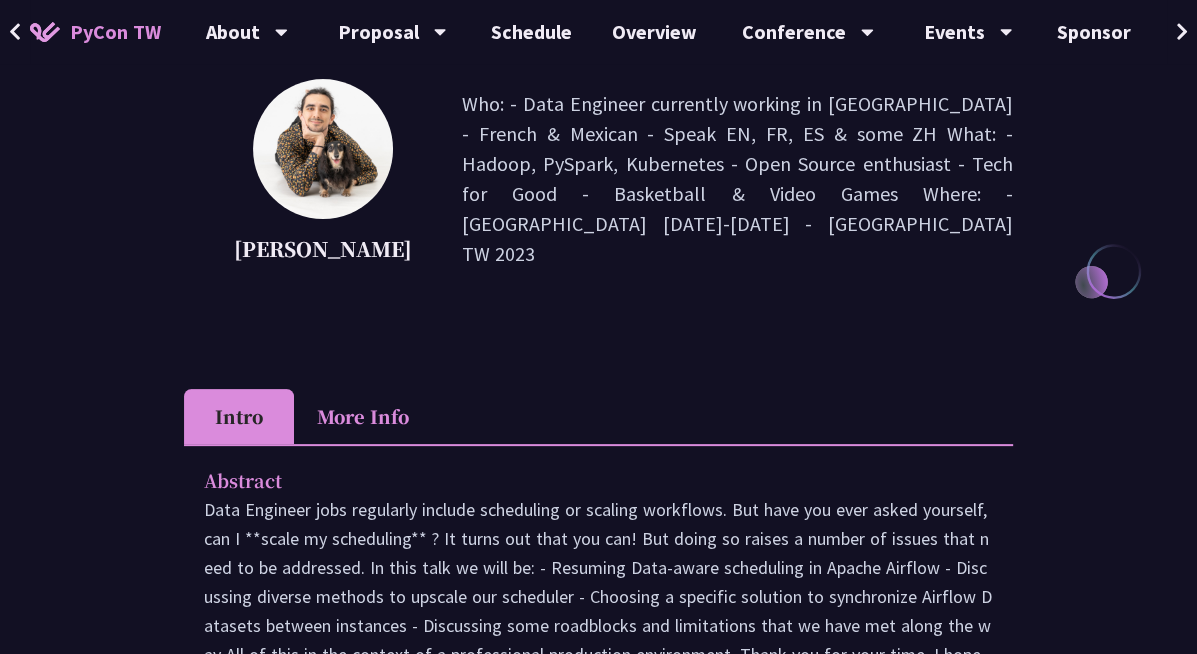 scroll, scrollTop: 300, scrollLeft: 0, axis: vertical 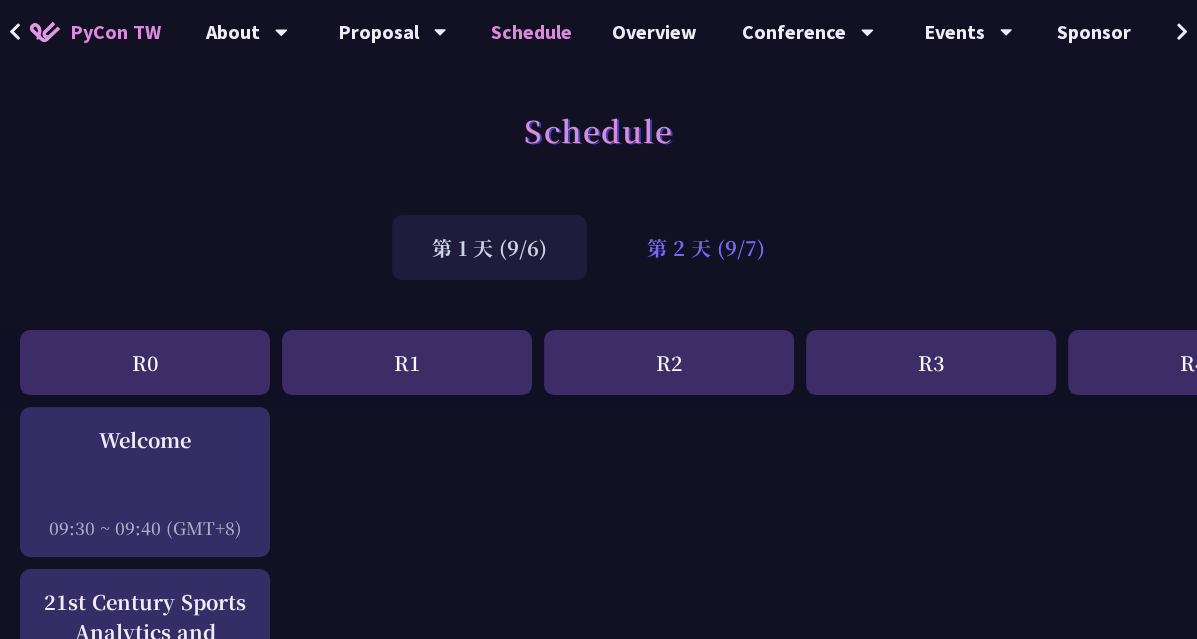 click on "第 2 天 (9/7)" at bounding box center [706, 247] 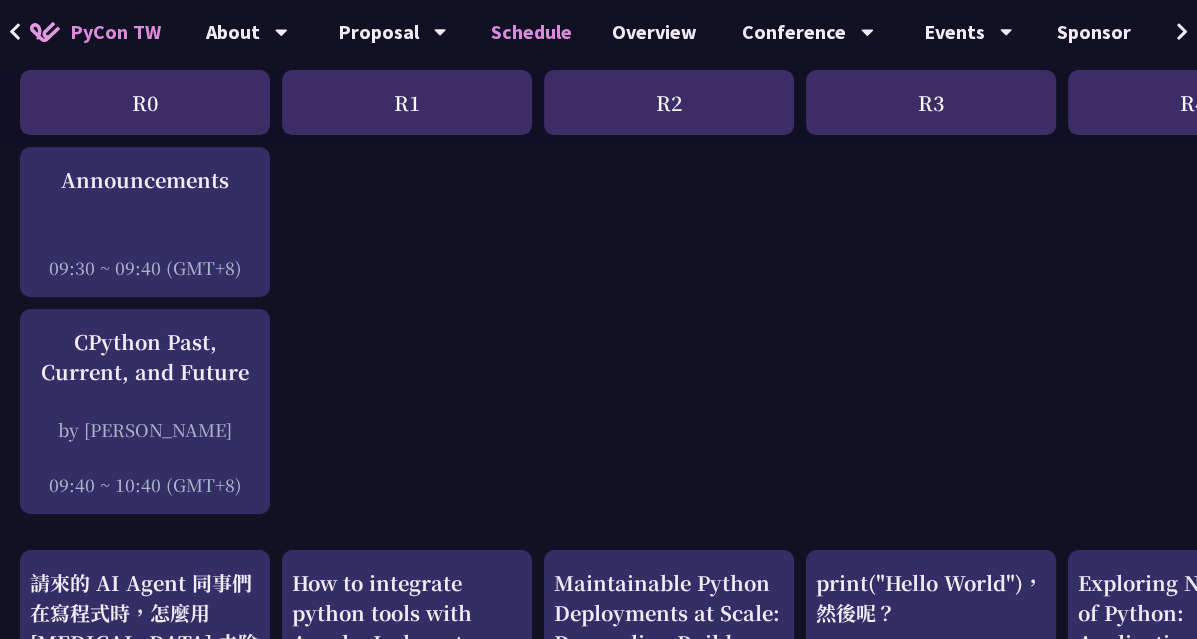 scroll, scrollTop: 300, scrollLeft: 0, axis: vertical 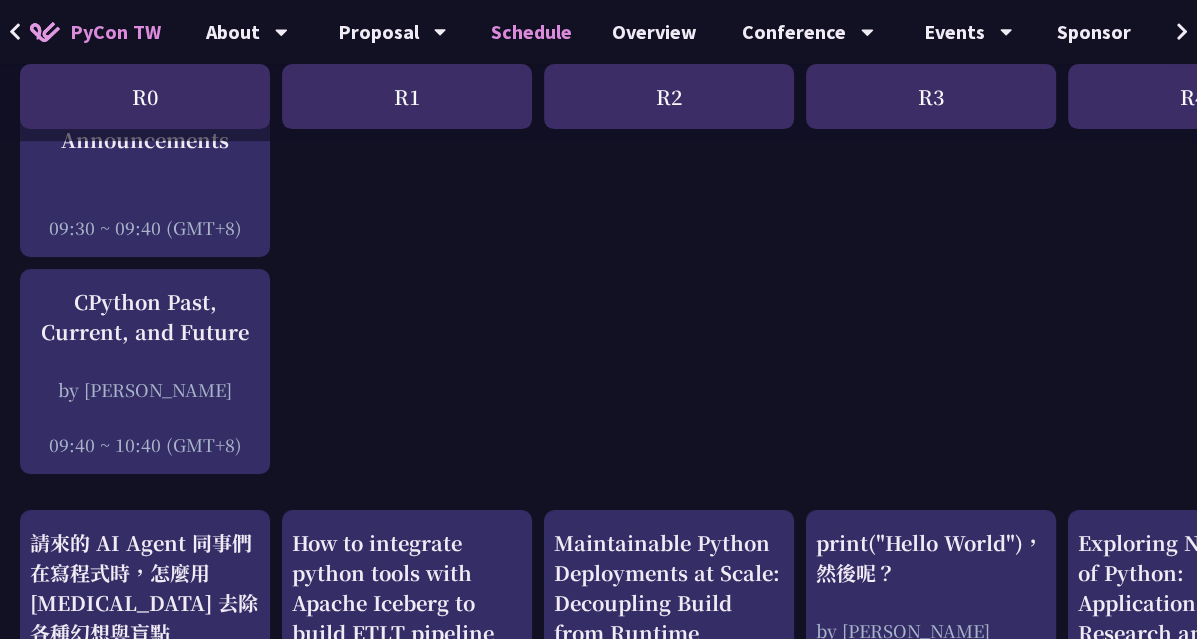 click on "PyCon TW
About
PyCon [GEOGRAPHIC_DATA]
History
Community
Code of Conduct
Proposal
Call for Proposals
Propose a Poster
Propose a Talk
Propose a Tutorial
Recording Release
Schedule   Overview
Conference
Keynotes
Talks
Tutorials
Poster Session
Events
Sprints
Open Space
Sponsor" at bounding box center (598, 1787) 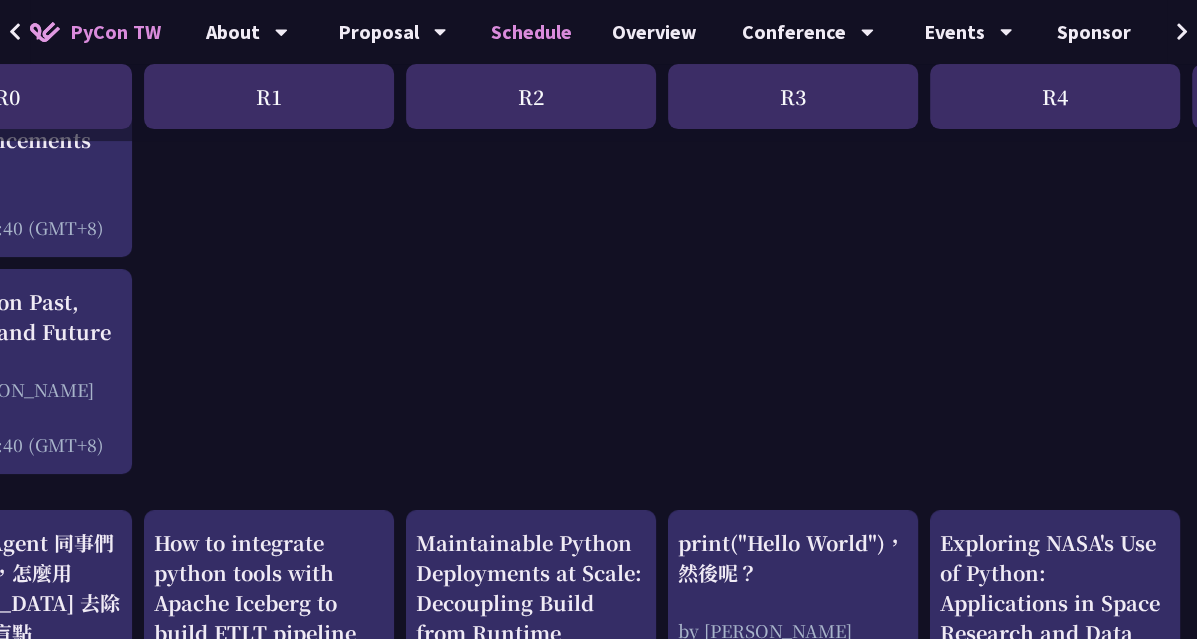 scroll, scrollTop: 300, scrollLeft: 0, axis: vertical 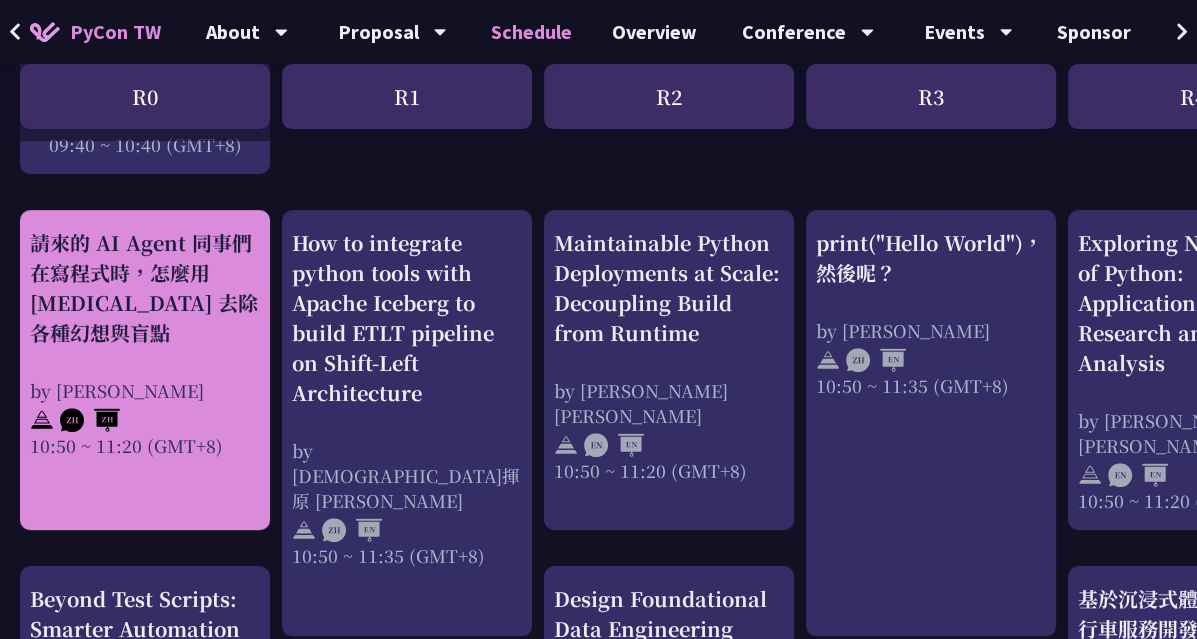 click on "請來的 AI Agent 同事們在寫程式時，怎麼用 [MEDICAL_DATA] 去除各種幻想與盲點" at bounding box center [145, 288] 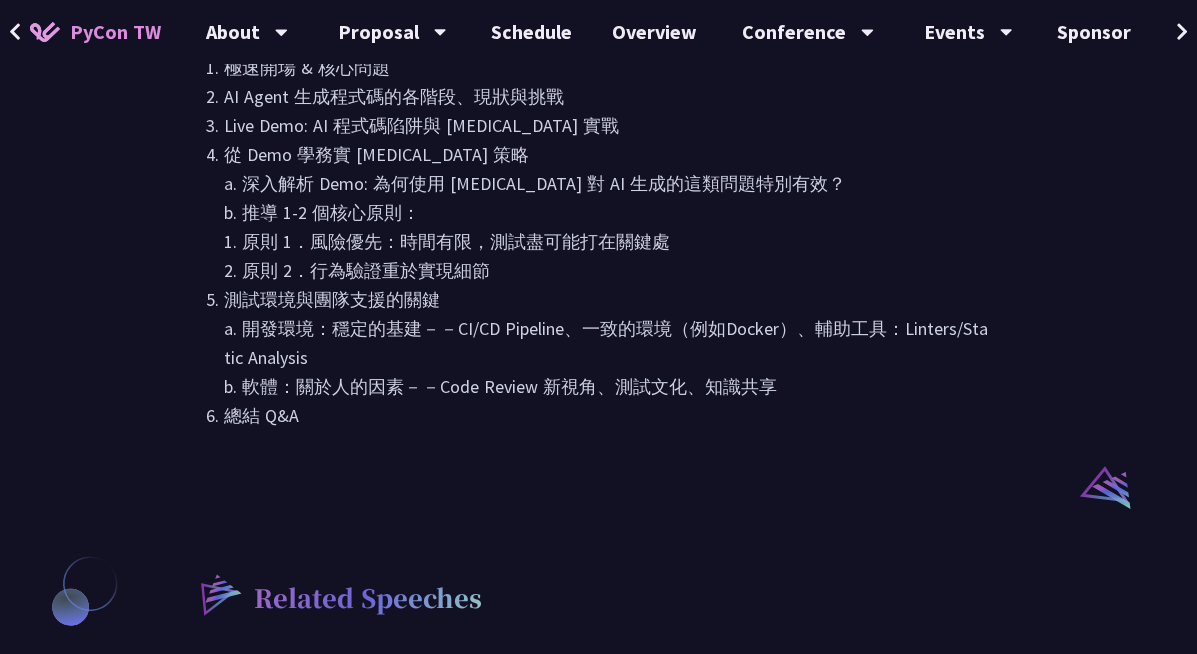 scroll, scrollTop: 1300, scrollLeft: 0, axis: vertical 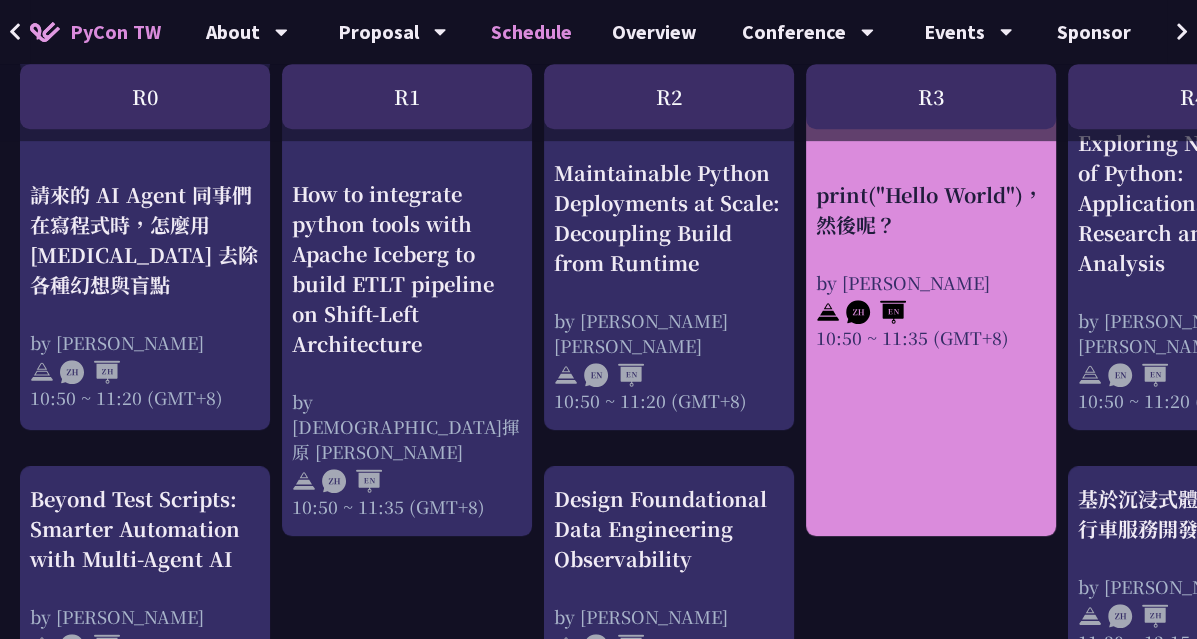 click on "print("Hello World")，然後呢？" at bounding box center (931, 210) 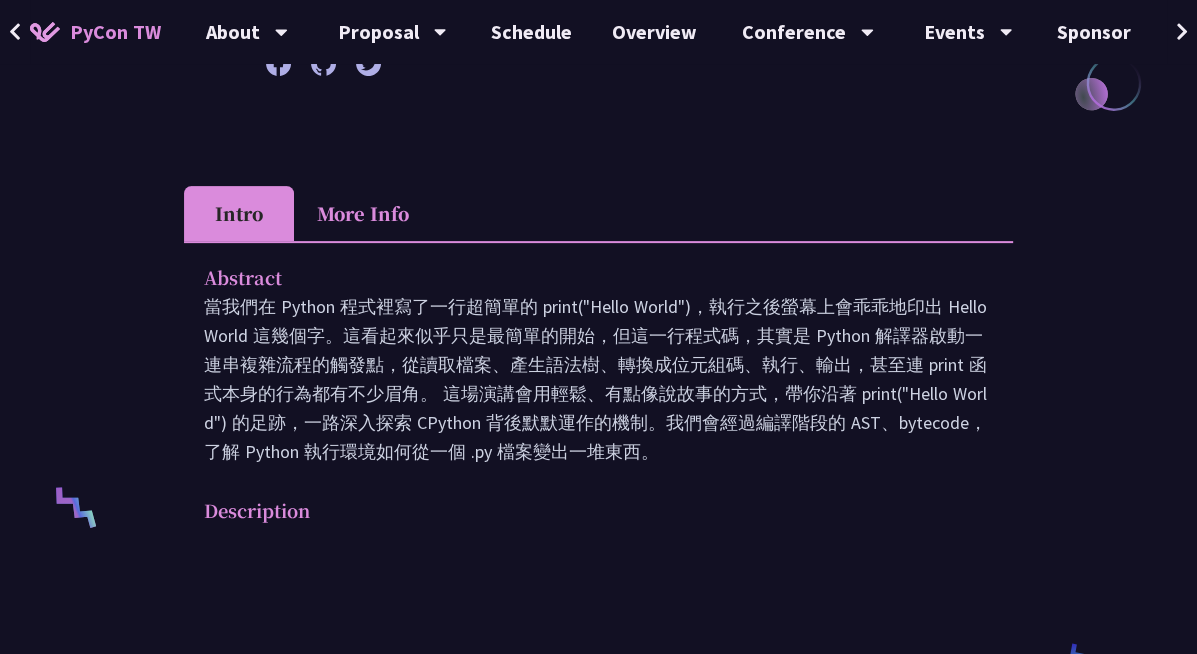 scroll, scrollTop: 400, scrollLeft: 0, axis: vertical 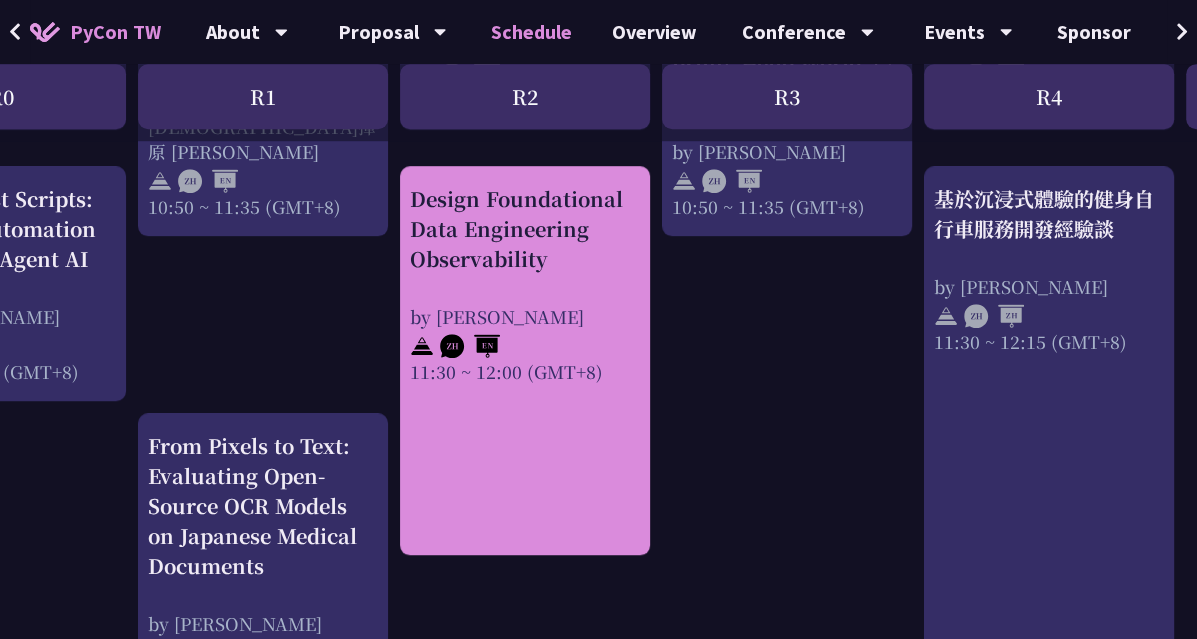 click on "Design Foundational Data Engineering Observability
by [PERSON_NAME]
11:30 ~ 12:00 (GMT+8)" at bounding box center [525, 360] 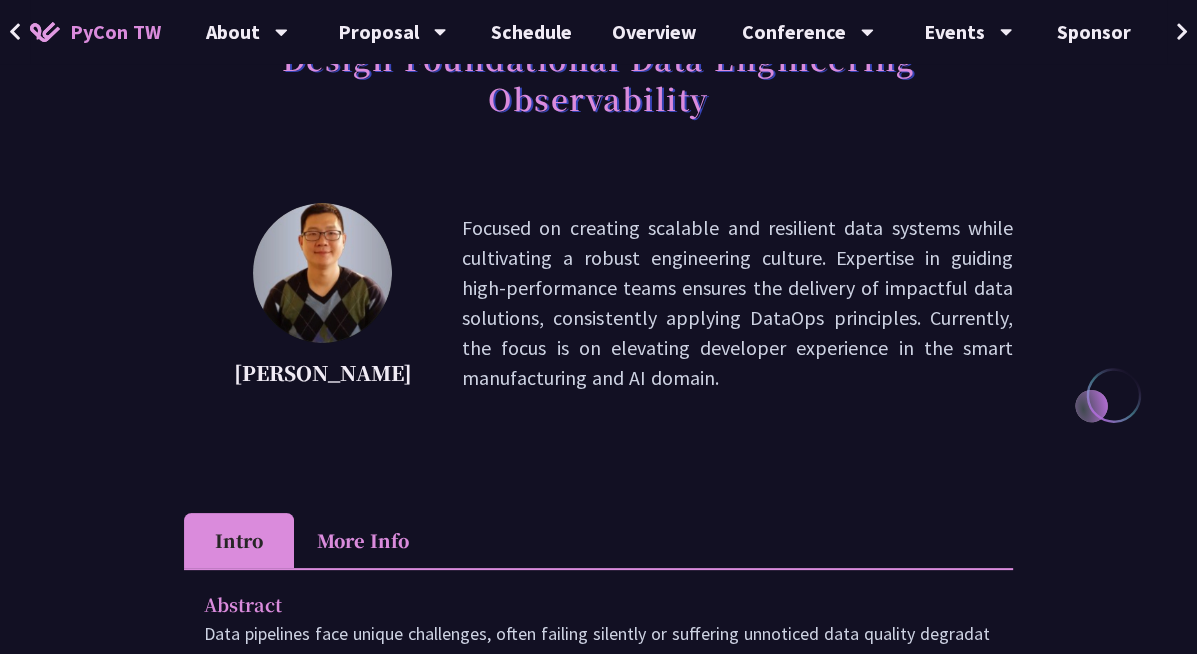 scroll, scrollTop: 200, scrollLeft: 0, axis: vertical 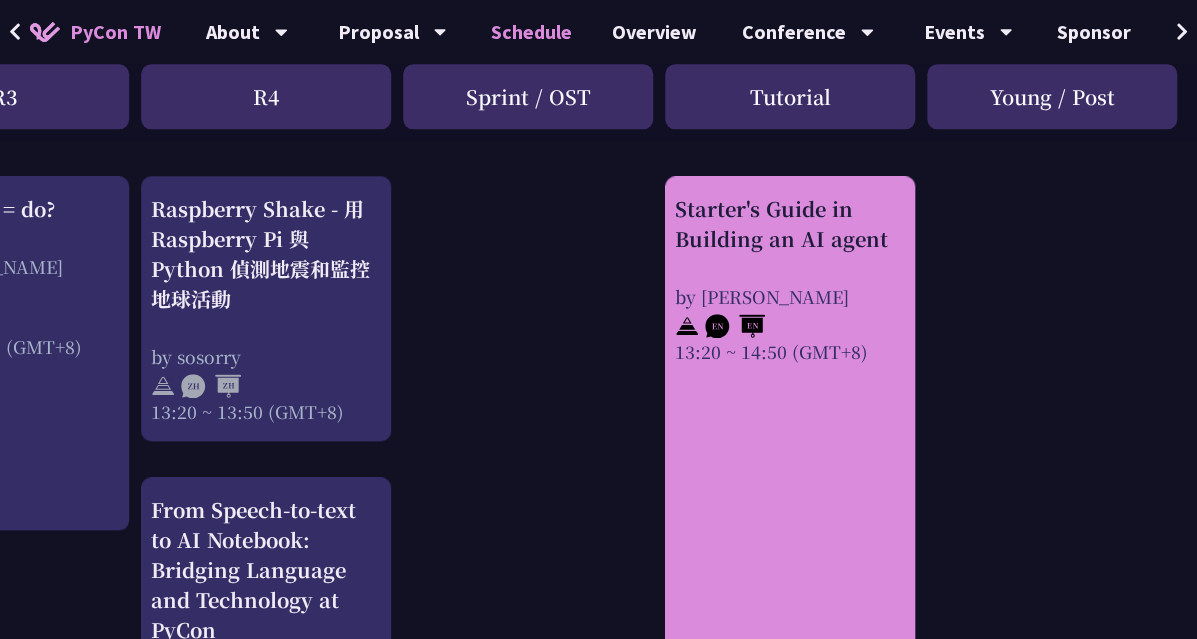 click on "Starter's Guide in Building an AI agent
by [PERSON_NAME]
13:20 ~ 14:50 (GMT+8)" at bounding box center [790, 279] 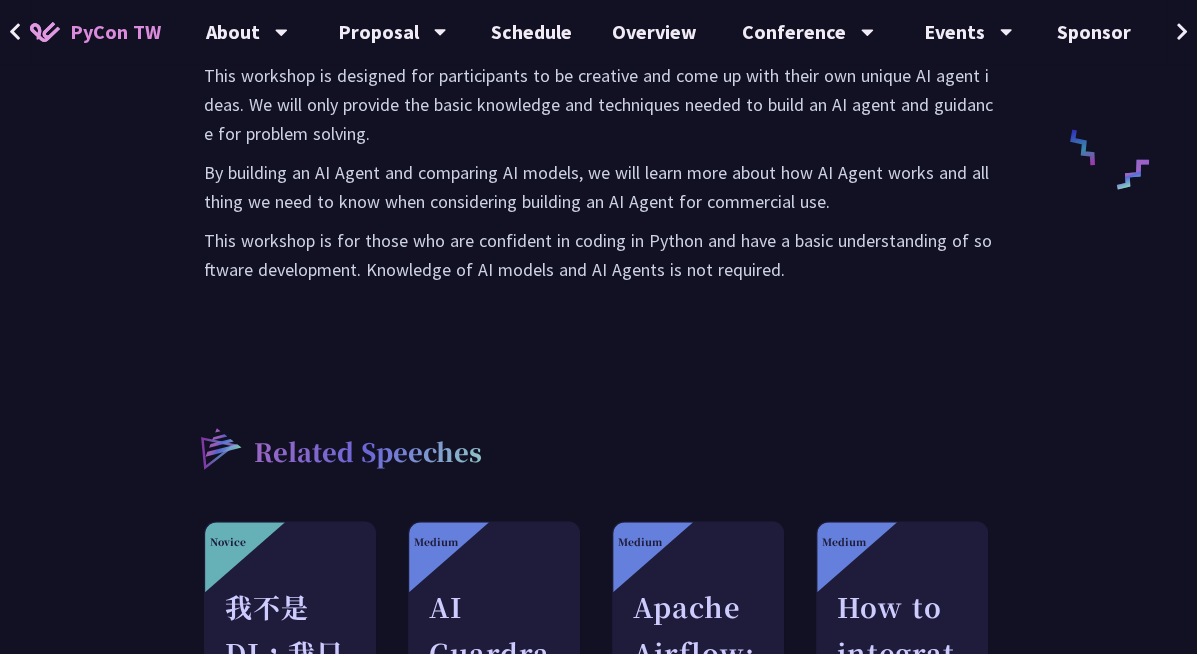 scroll, scrollTop: 1000, scrollLeft: 0, axis: vertical 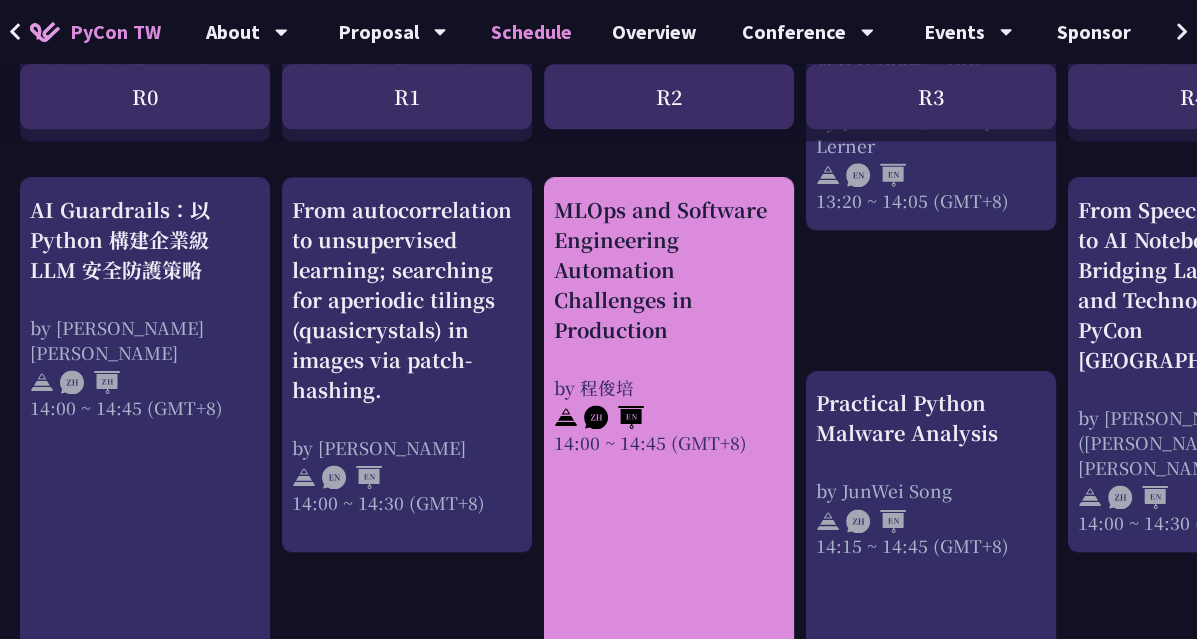 click on "MLOps and Software Engineering Automation Challenges in Production" at bounding box center [669, 270] 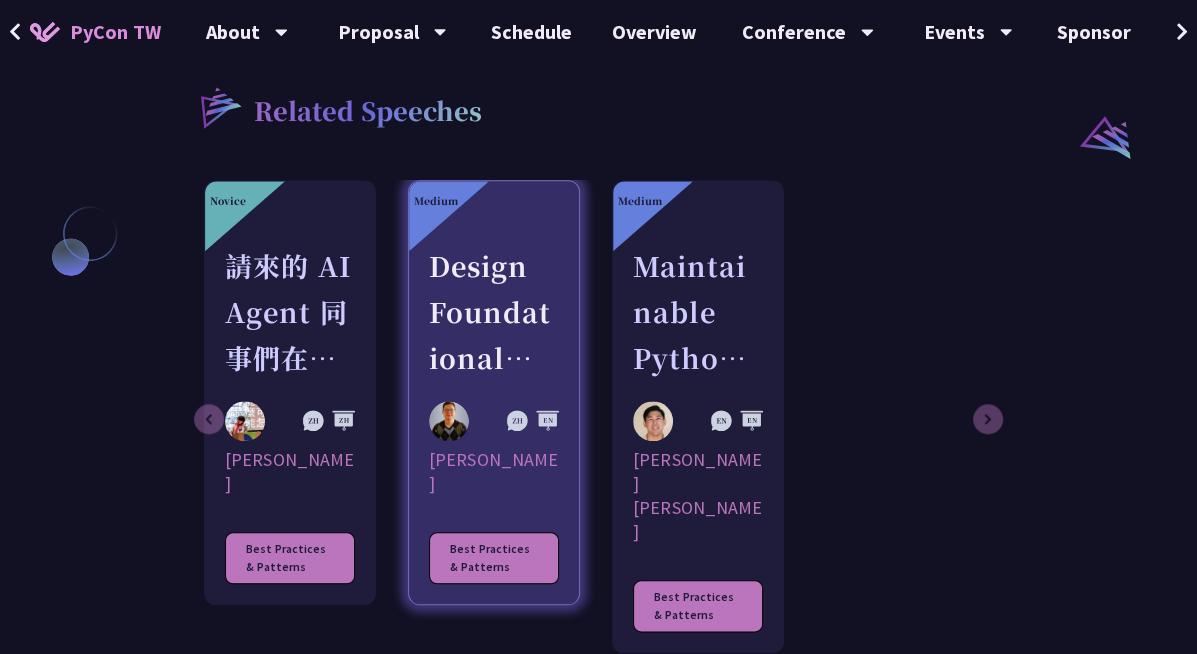 scroll, scrollTop: 1700, scrollLeft: 0, axis: vertical 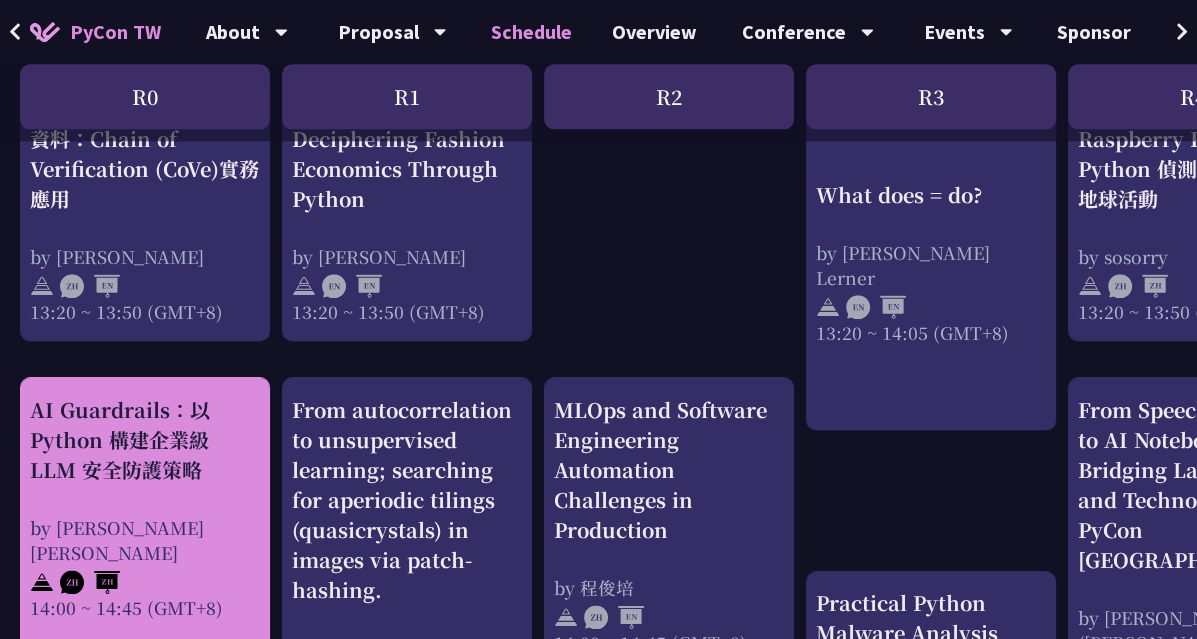 click on "AI Guardrails：以 Python 構建企業級 LLM 安全防護策略" at bounding box center (145, 440) 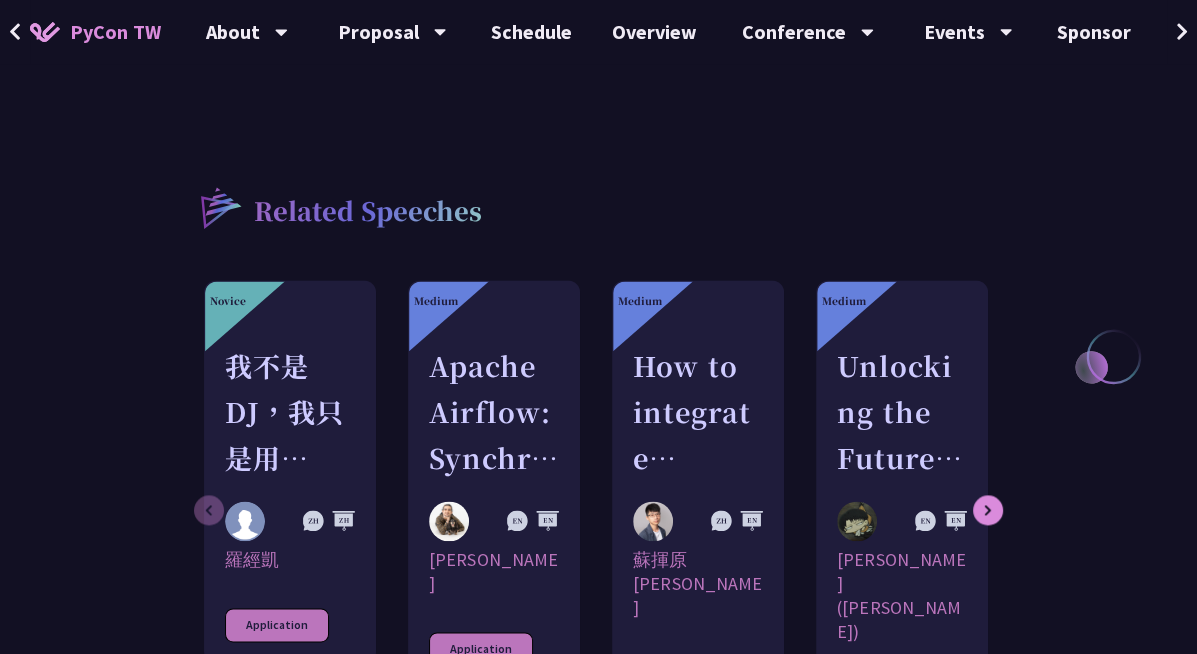 scroll, scrollTop: 2000, scrollLeft: 0, axis: vertical 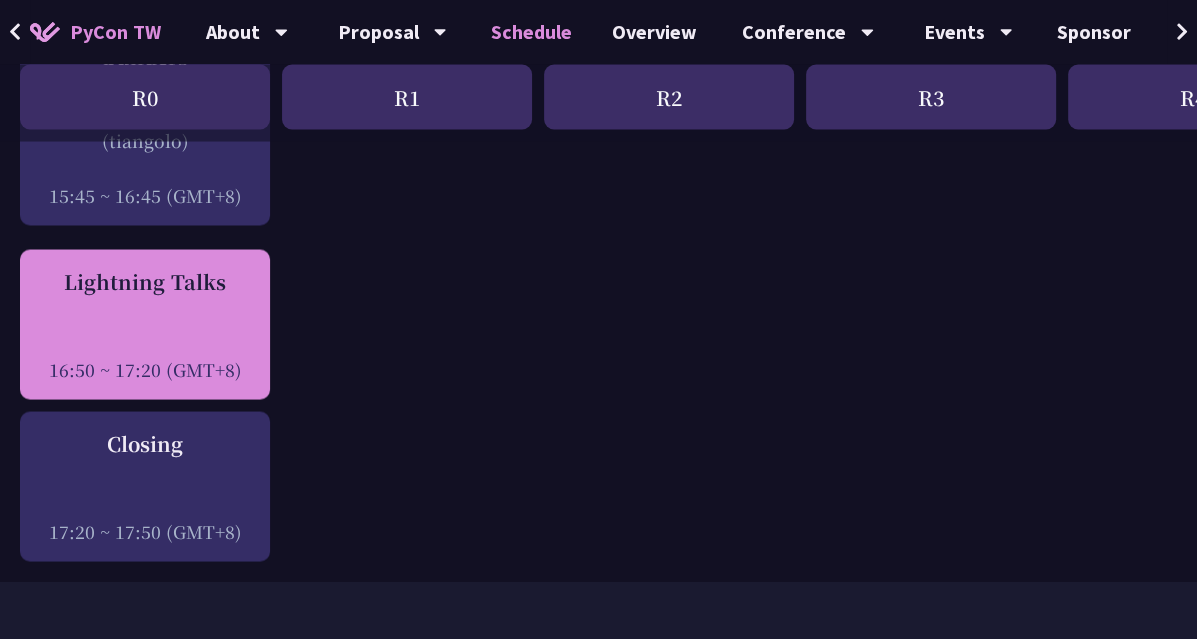 click on "Lightning Talks" at bounding box center [145, 281] 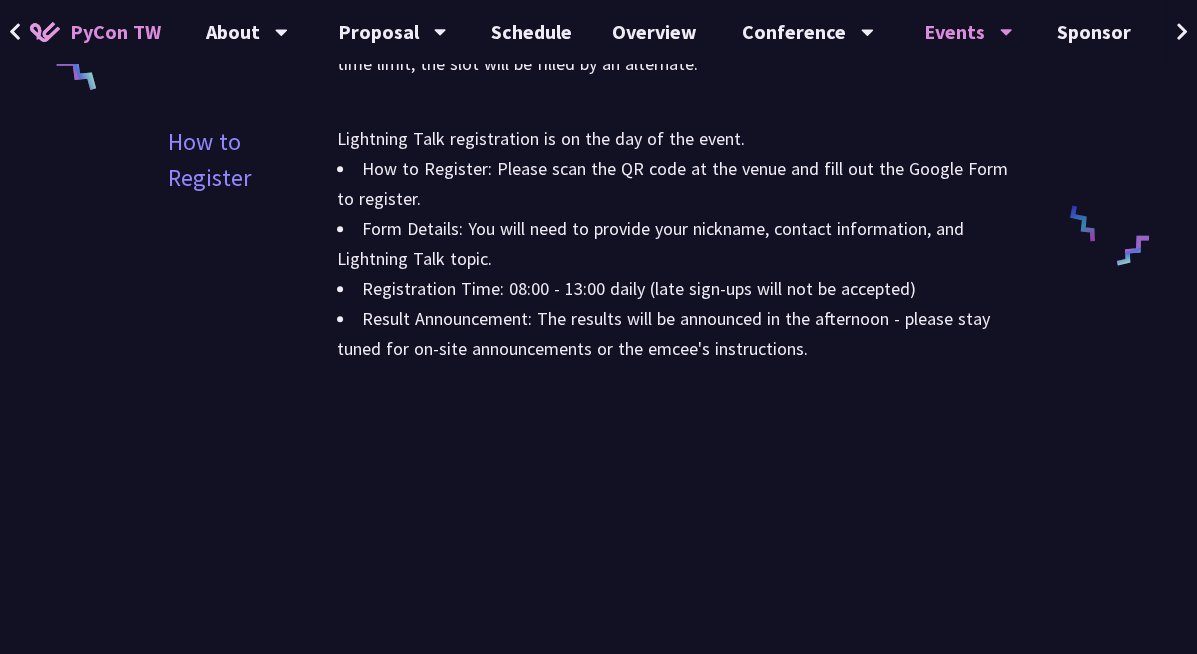 scroll, scrollTop: 929, scrollLeft: 0, axis: vertical 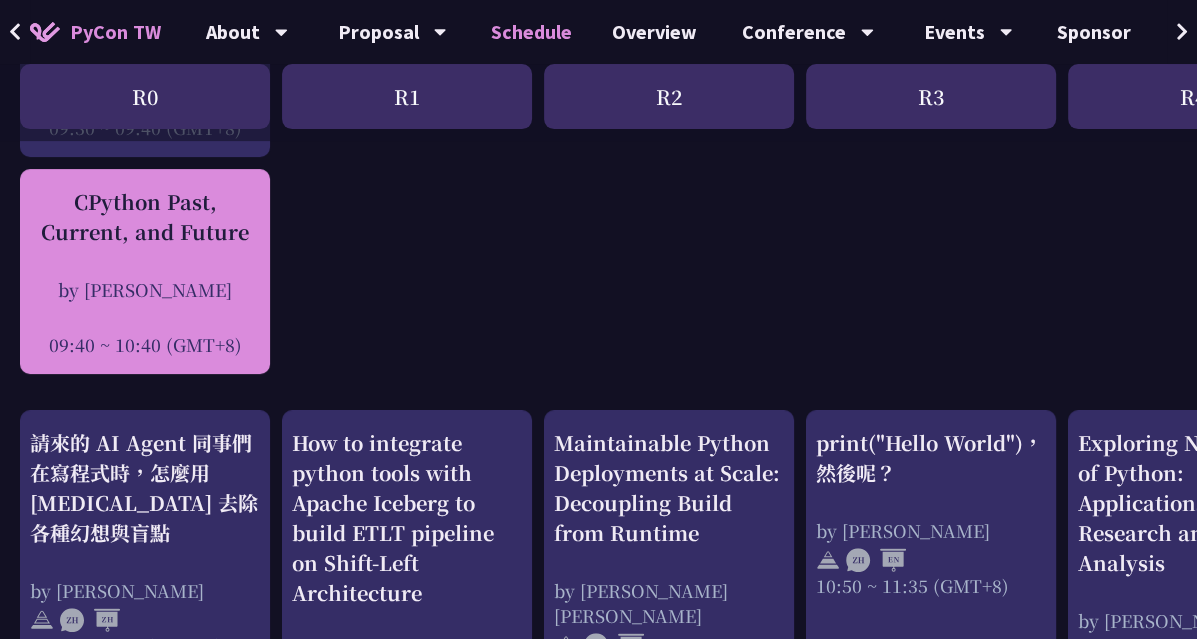 click on "CPython Past, Current, and Future" at bounding box center (145, 217) 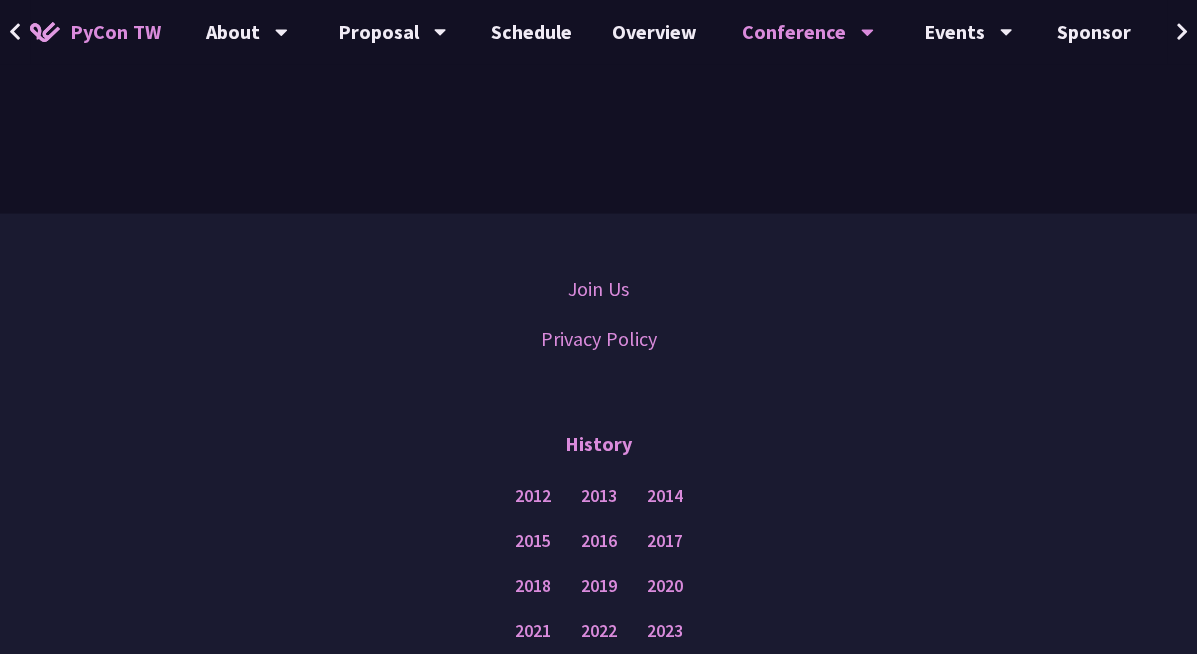 scroll, scrollTop: 3492, scrollLeft: 0, axis: vertical 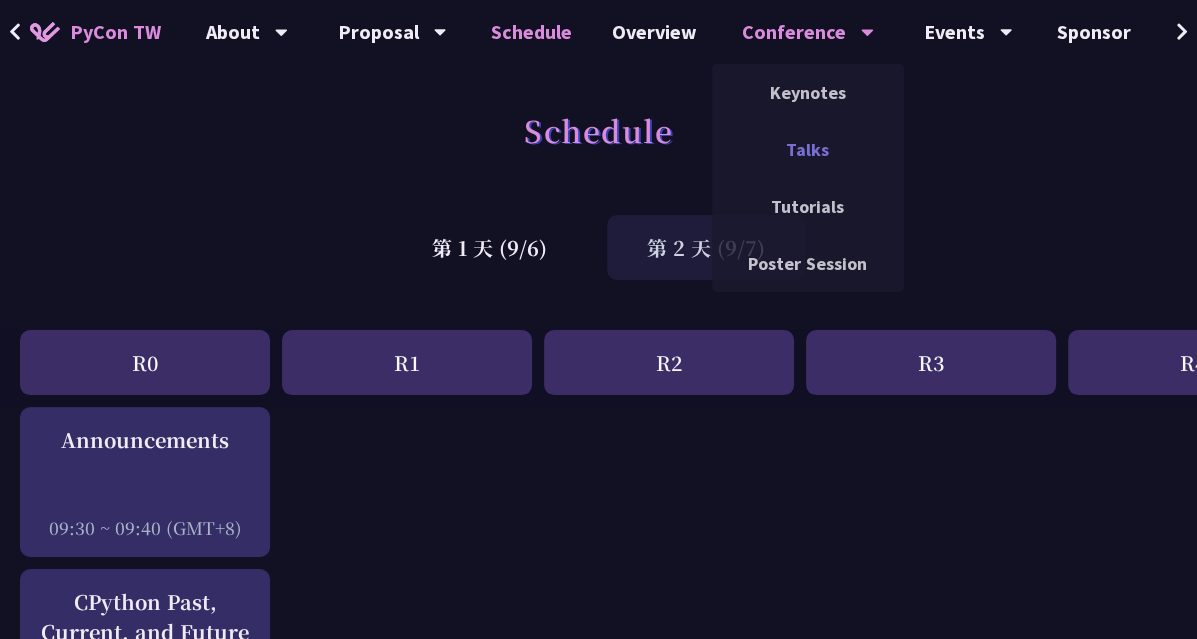 click on "Talks" at bounding box center (808, 149) 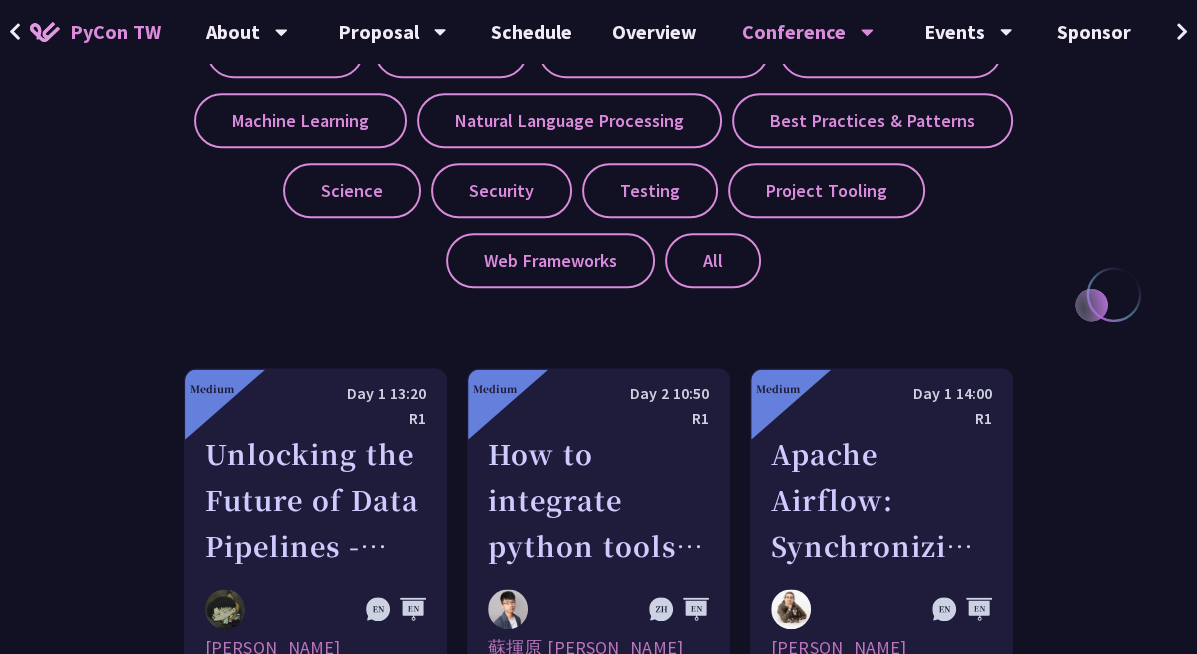 scroll, scrollTop: 900, scrollLeft: 0, axis: vertical 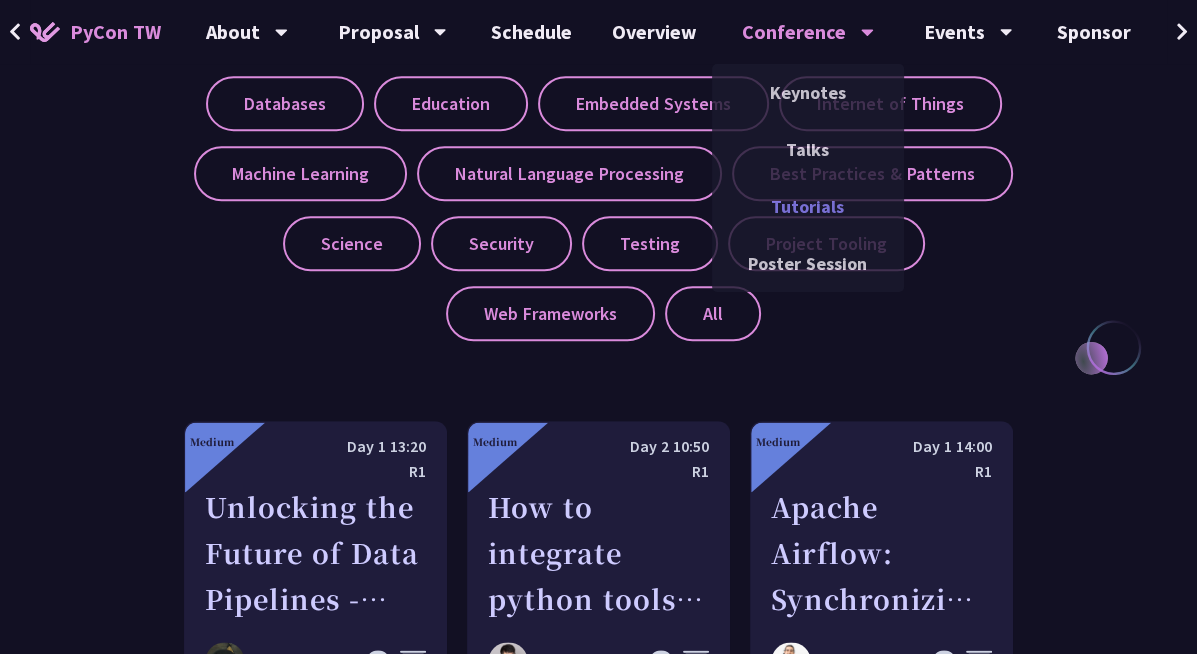 click on "Tutorials" at bounding box center (808, 206) 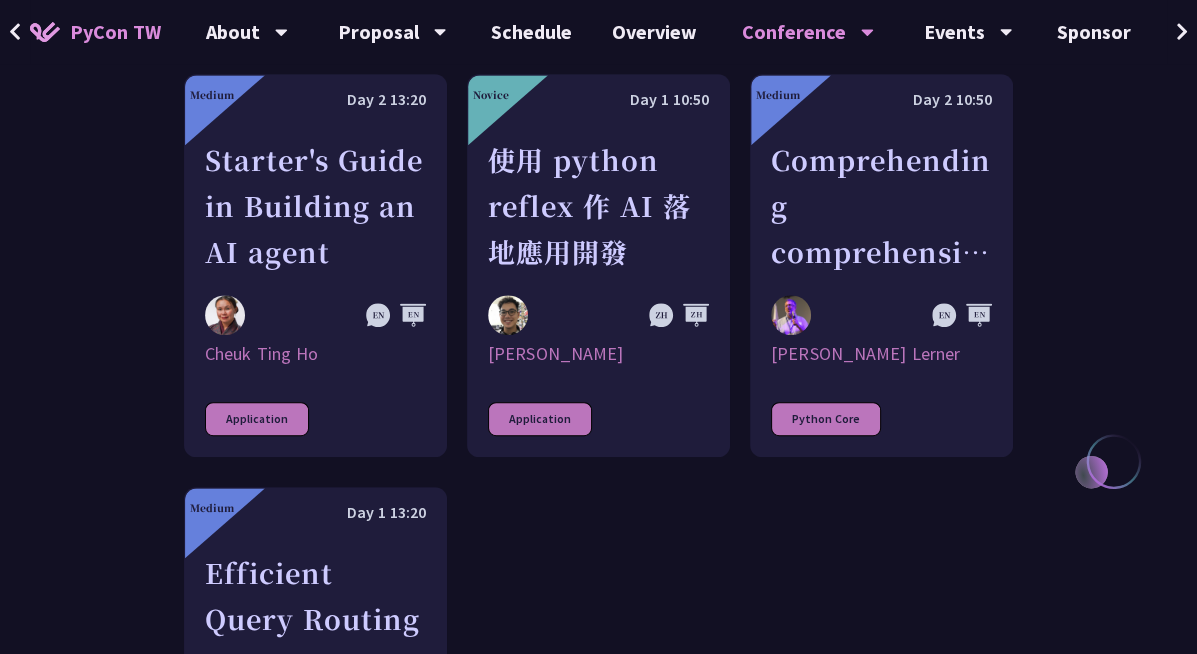 scroll, scrollTop: 800, scrollLeft: 0, axis: vertical 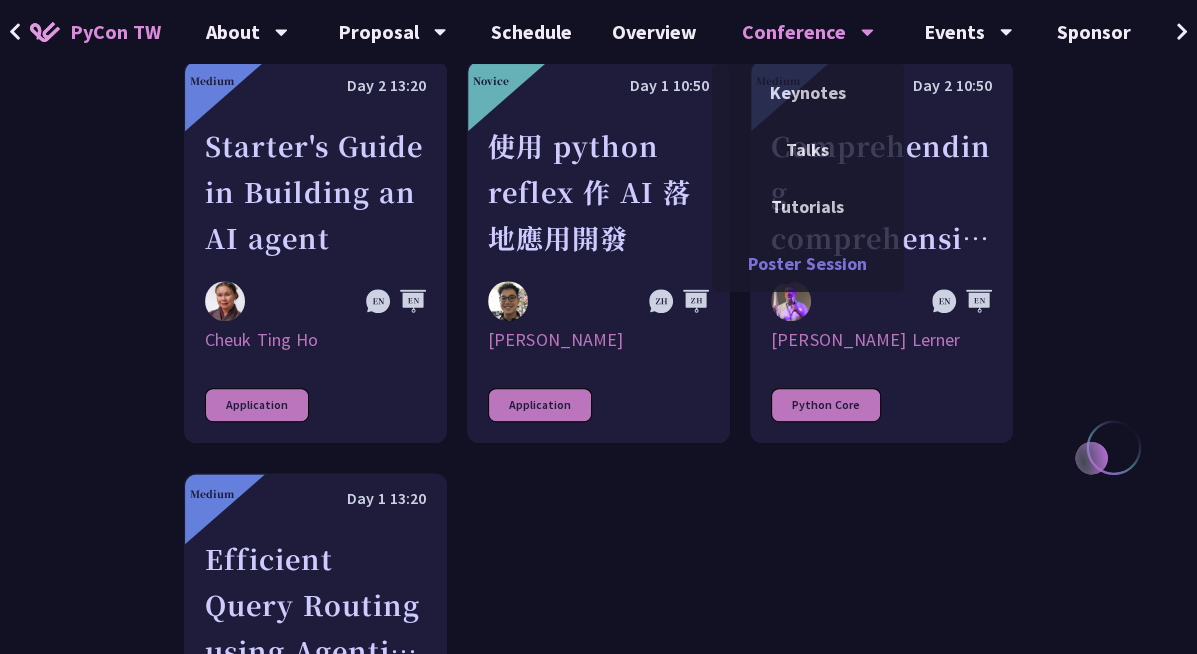 click on "Poster Session" at bounding box center [808, 263] 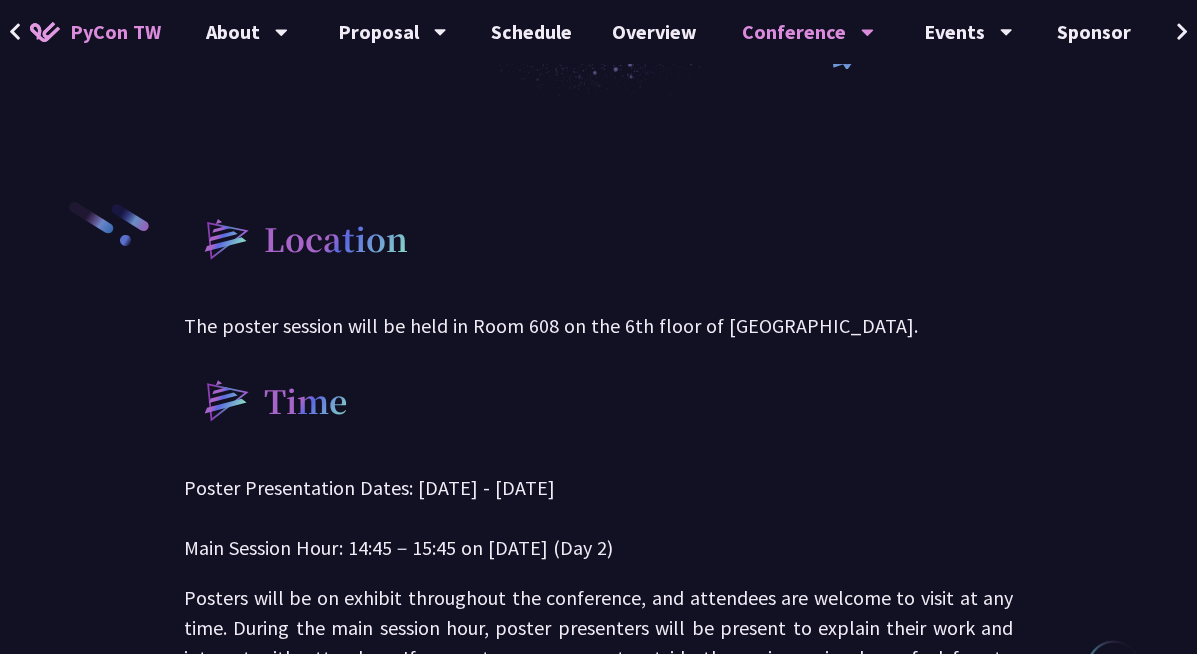 scroll, scrollTop: 400, scrollLeft: 0, axis: vertical 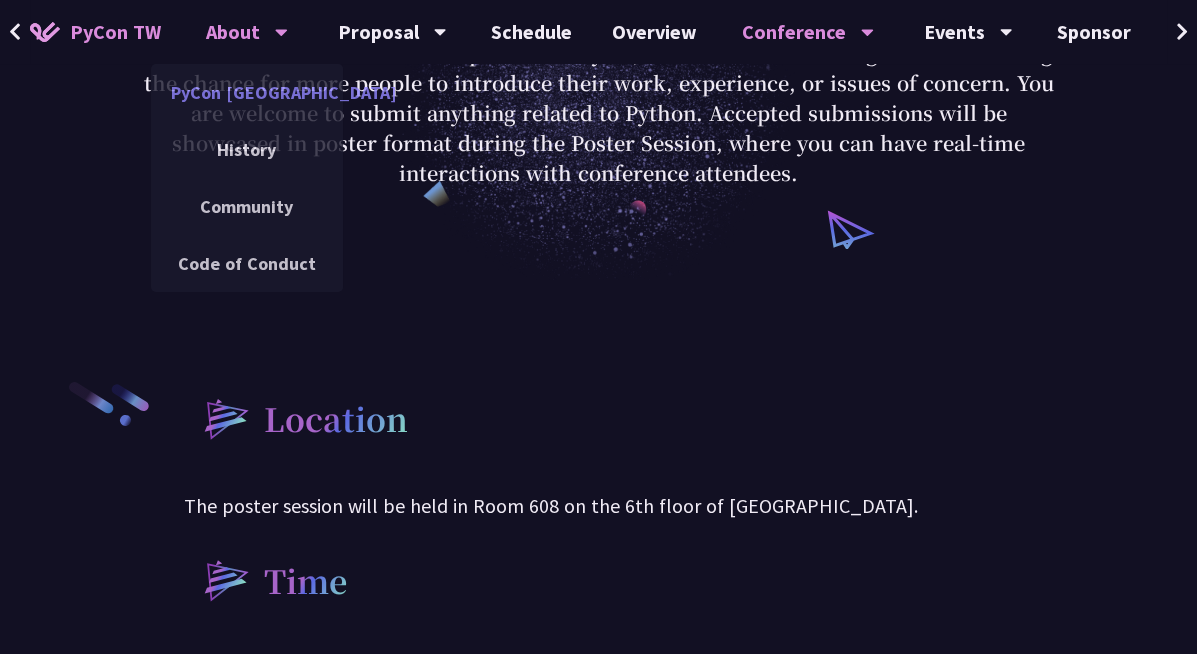 click on "PyCon [GEOGRAPHIC_DATA]" at bounding box center [247, 92] 